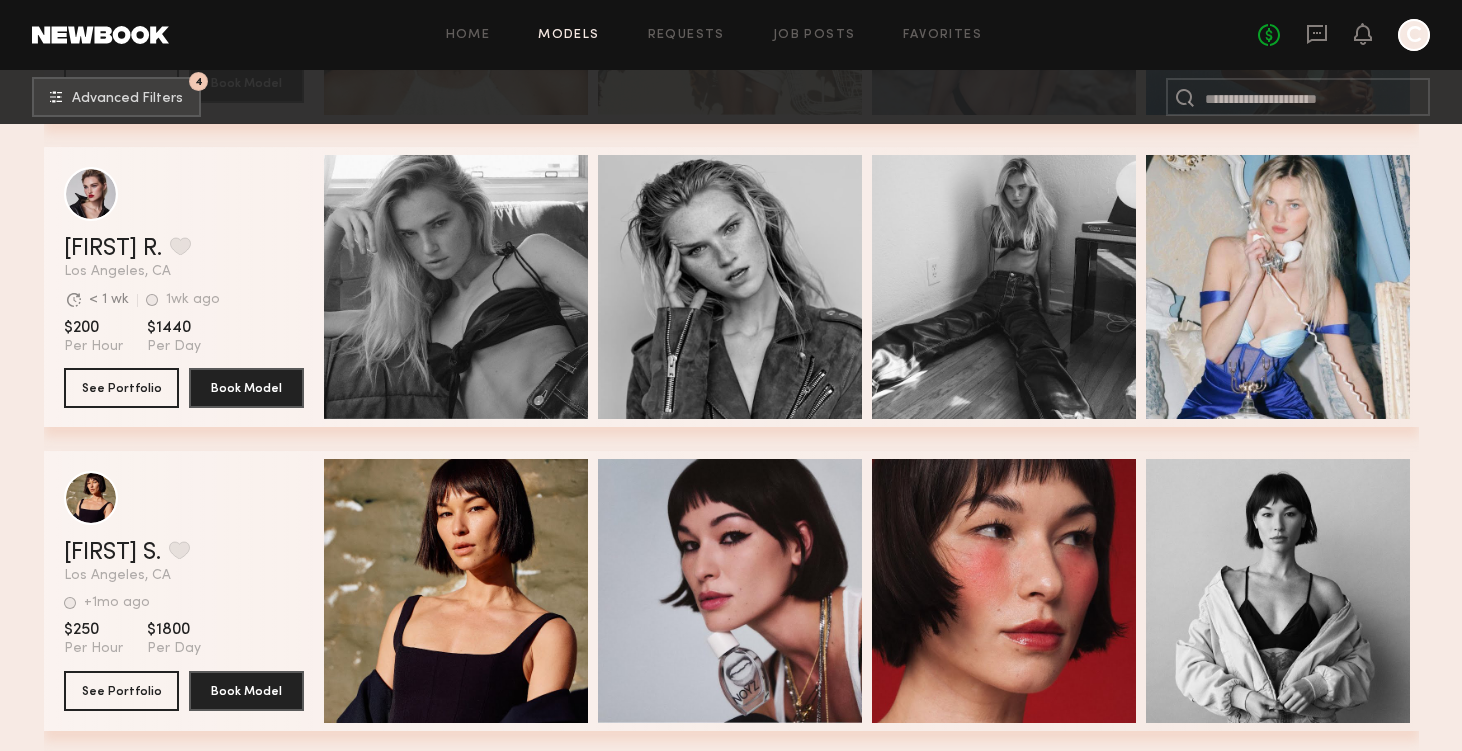 scroll, scrollTop: 76931, scrollLeft: 0, axis: vertical 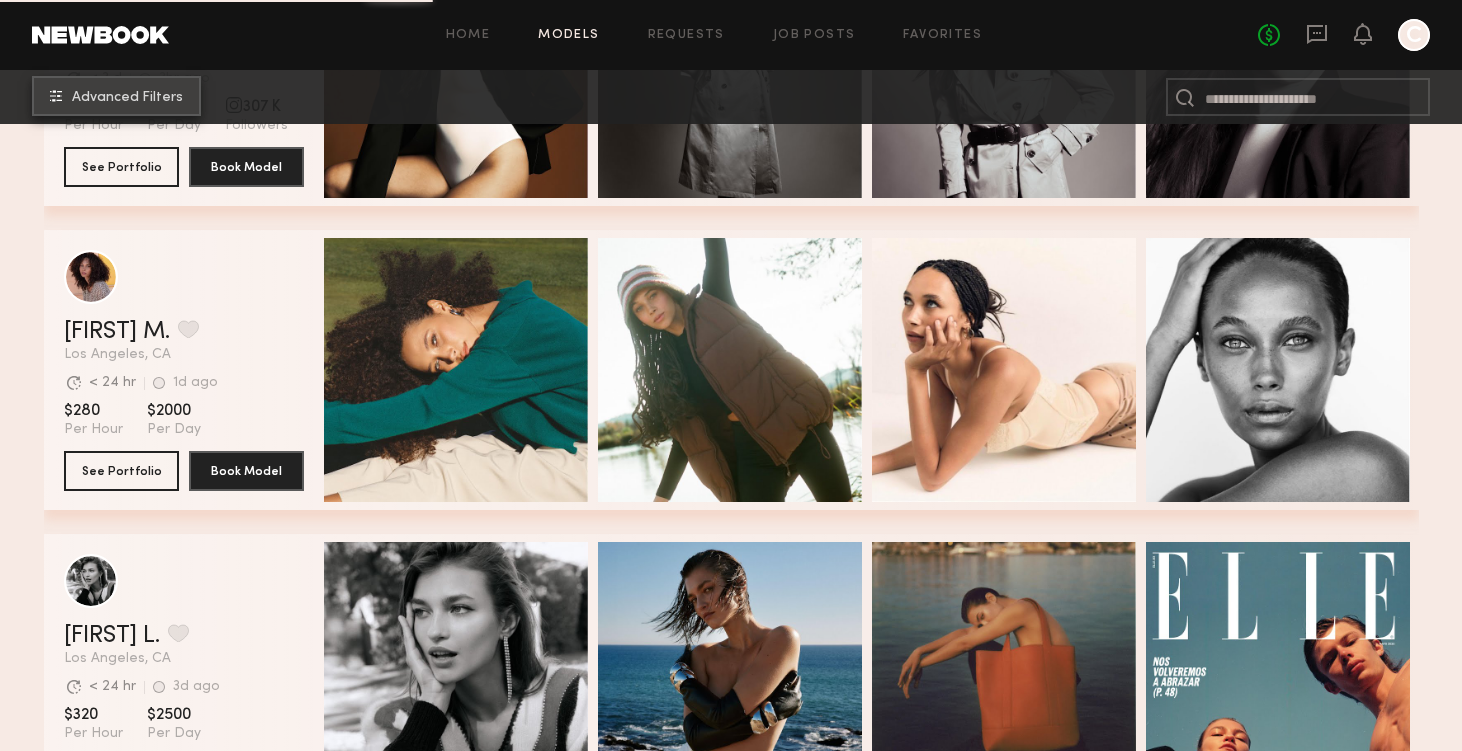 click on "Advanced Filters" 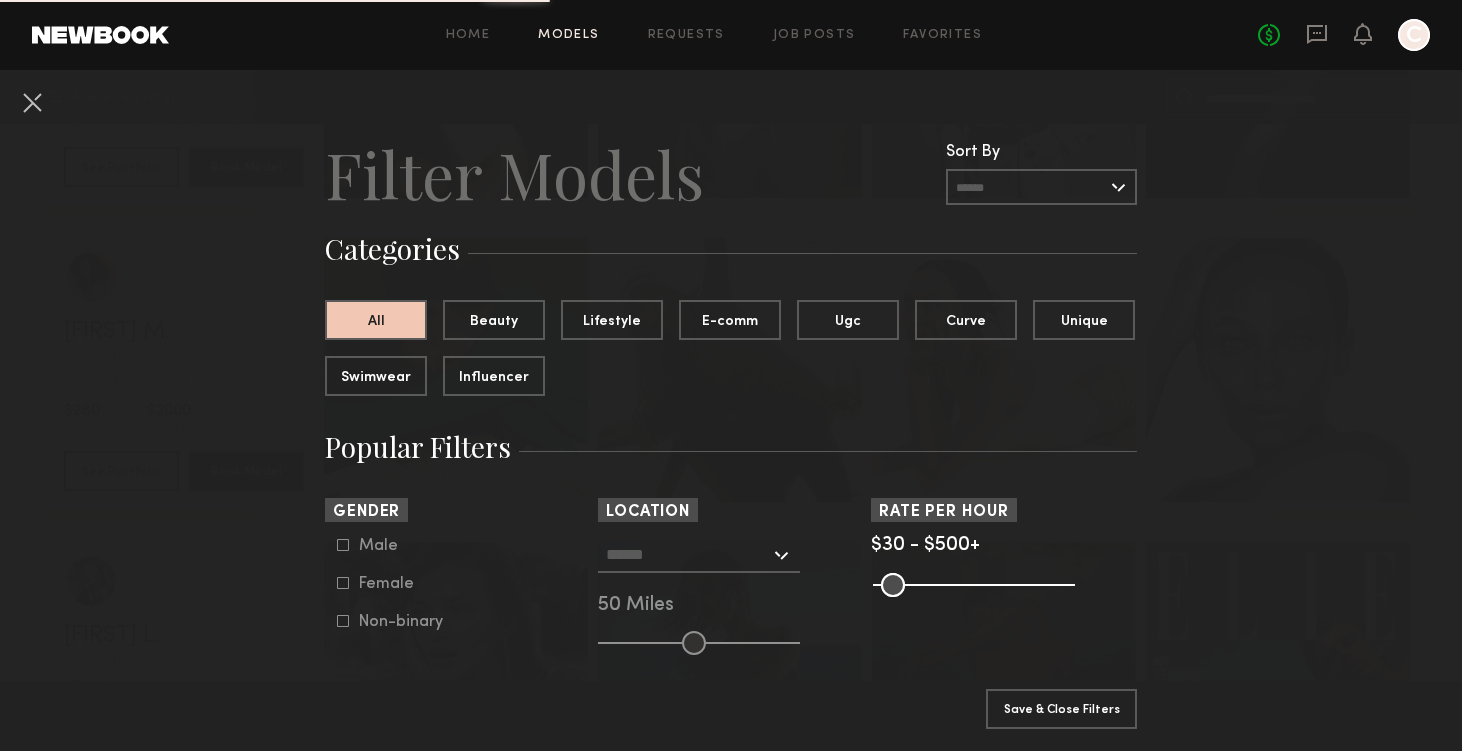 click 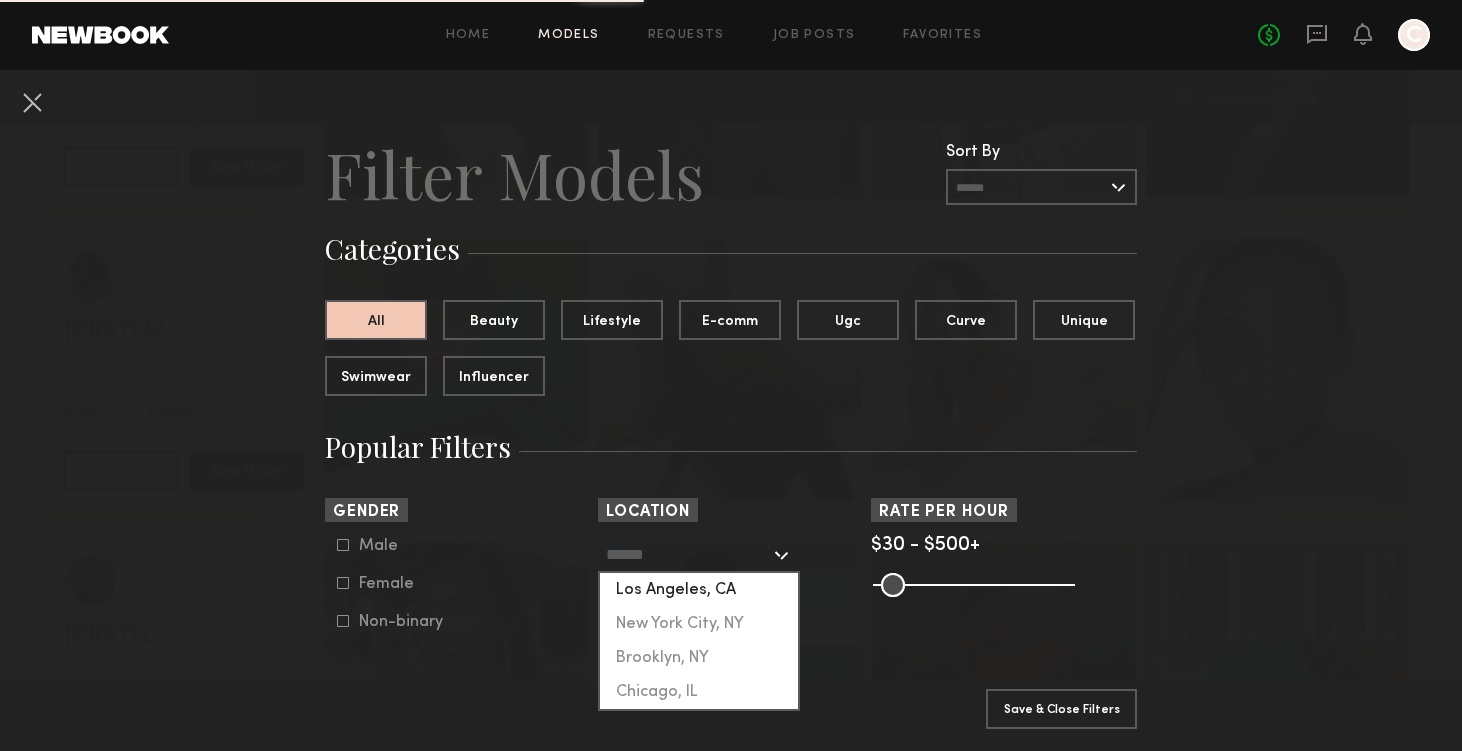 click on "Los Angeles, CA" 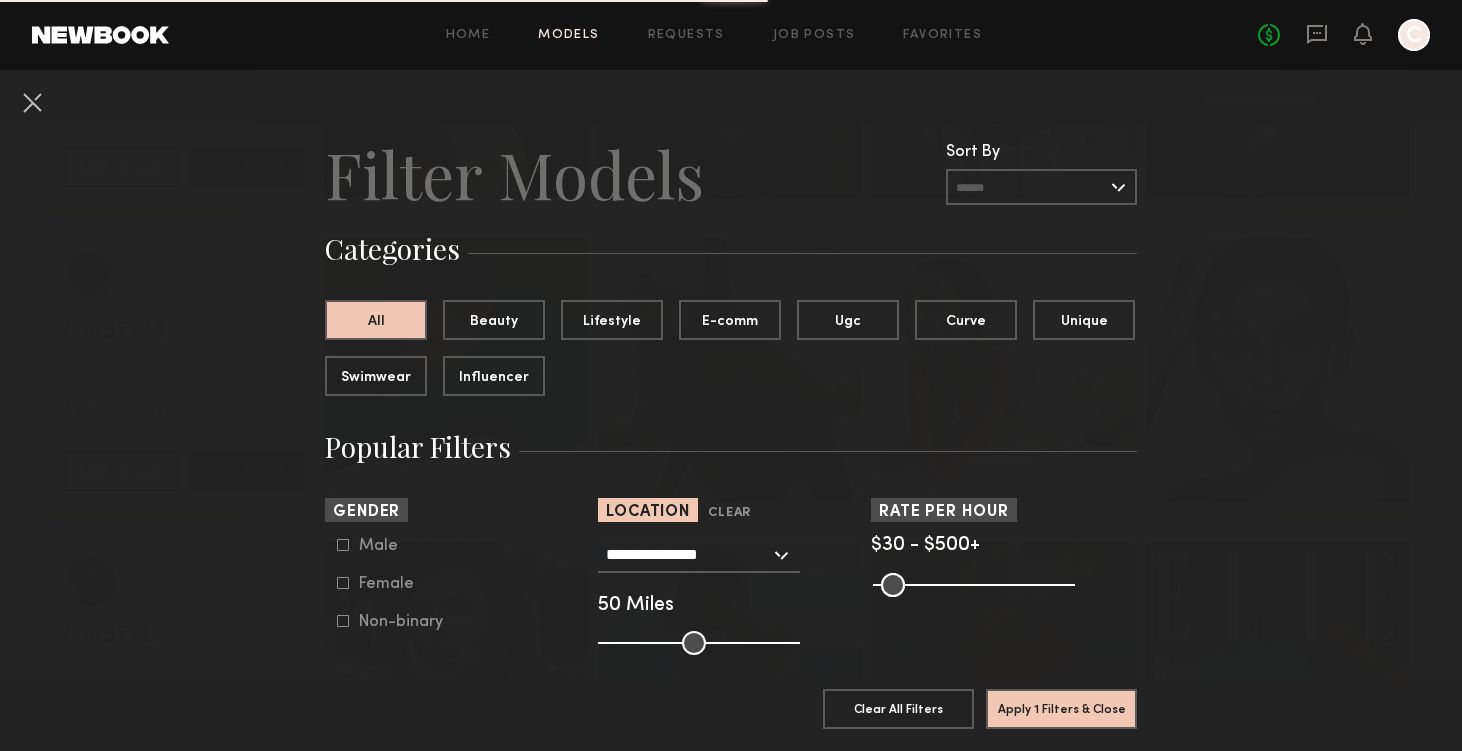 click 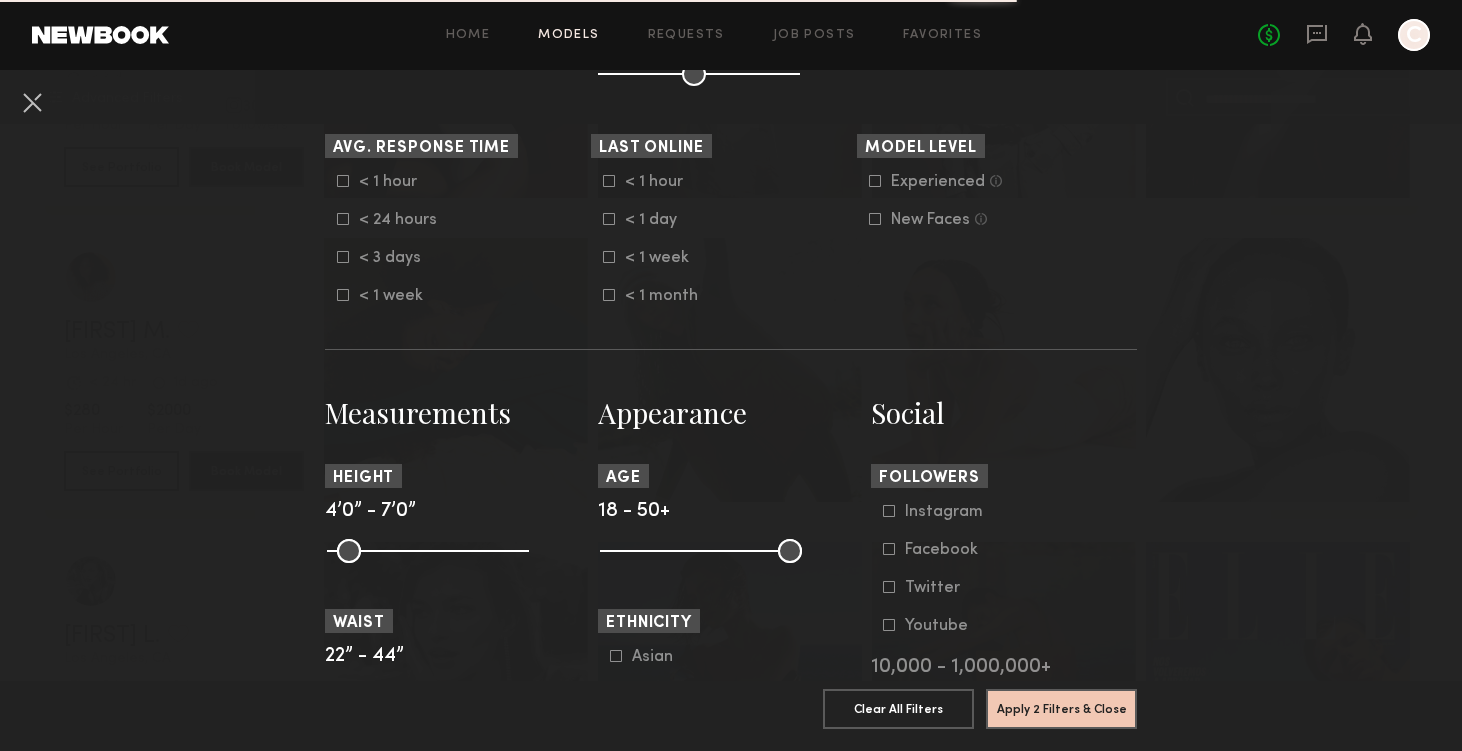 scroll, scrollTop: 844, scrollLeft: 0, axis: vertical 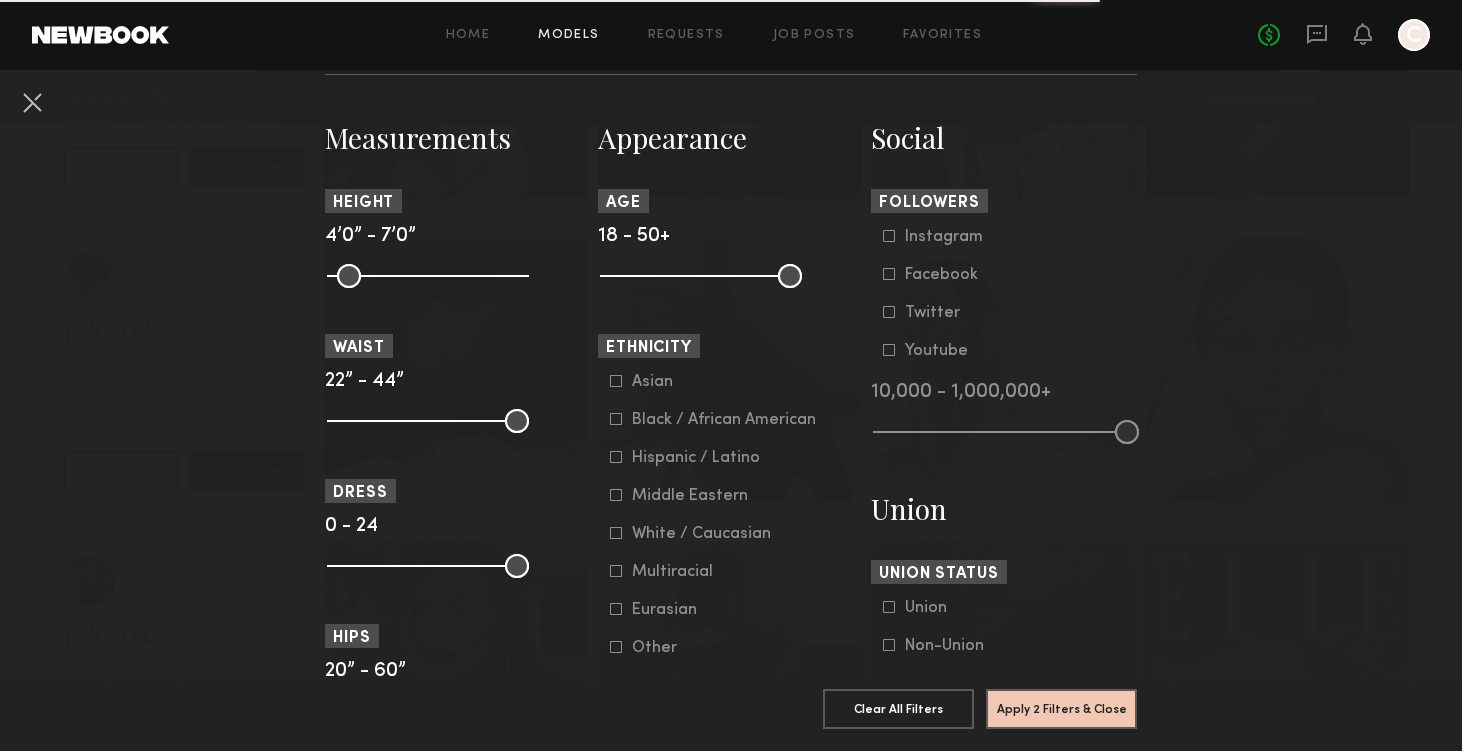 drag, startPoint x: 736, startPoint y: 271, endPoint x: 709, endPoint y: 274, distance: 27.166155 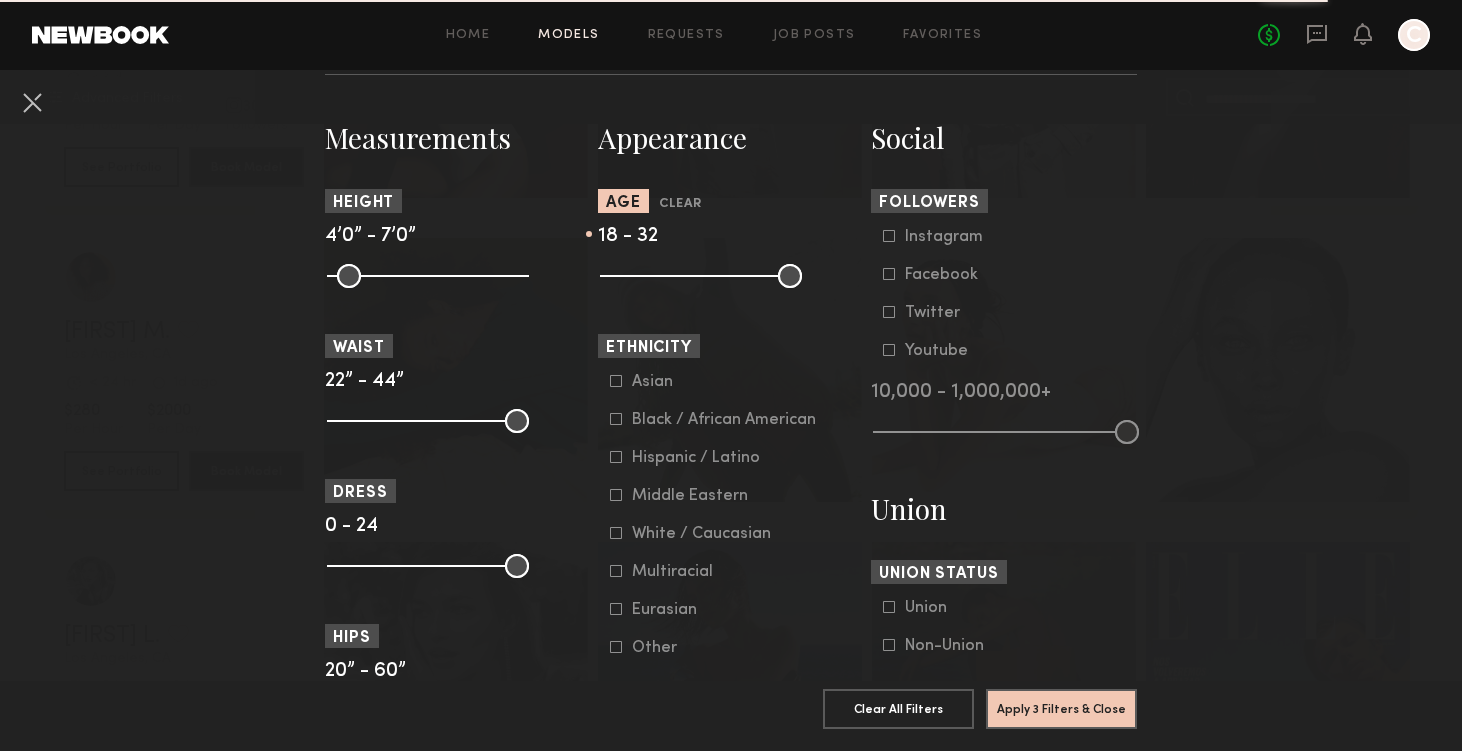 drag, startPoint x: 773, startPoint y: 275, endPoint x: 692, endPoint y: 289, distance: 82.20097 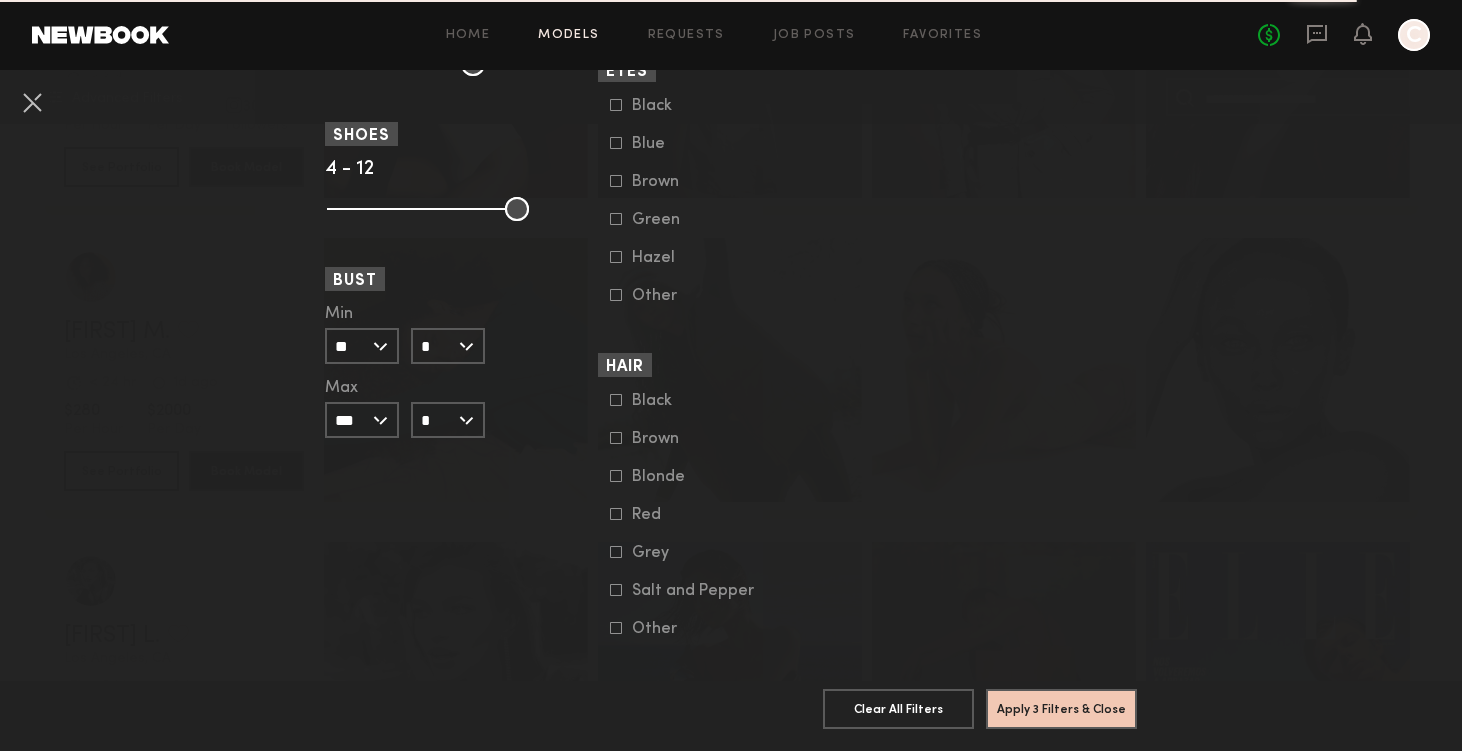 scroll, scrollTop: 1495, scrollLeft: 0, axis: vertical 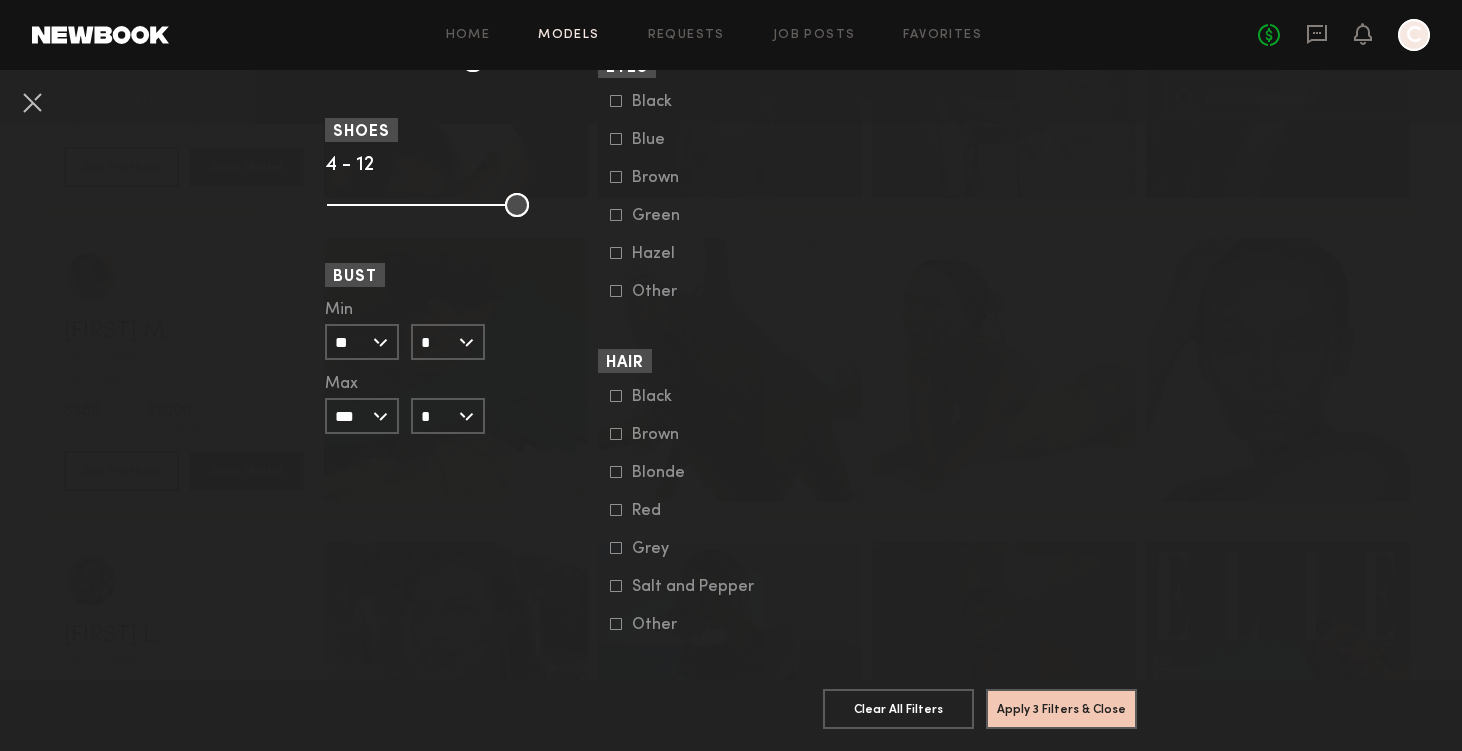 click 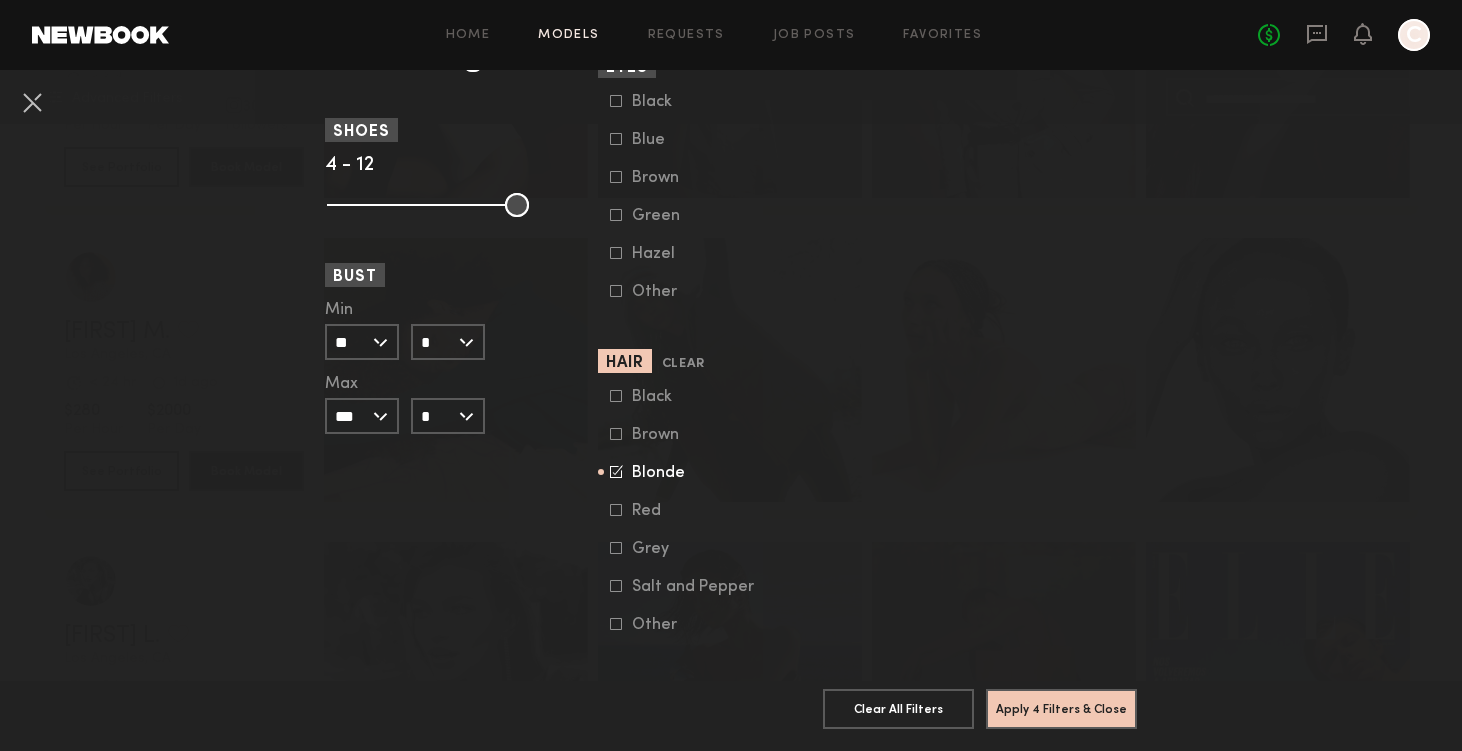 click 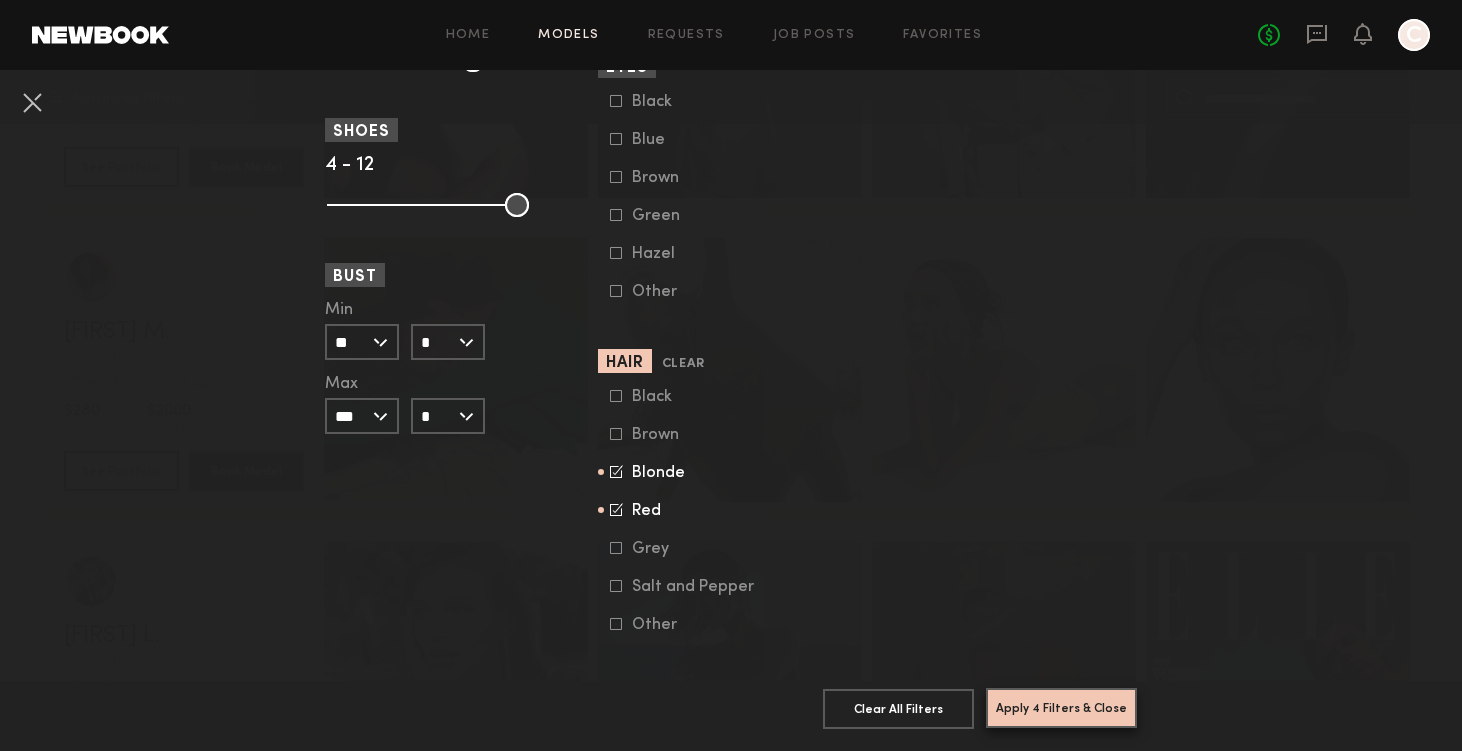 click on "Apply 4 Filters & Close" 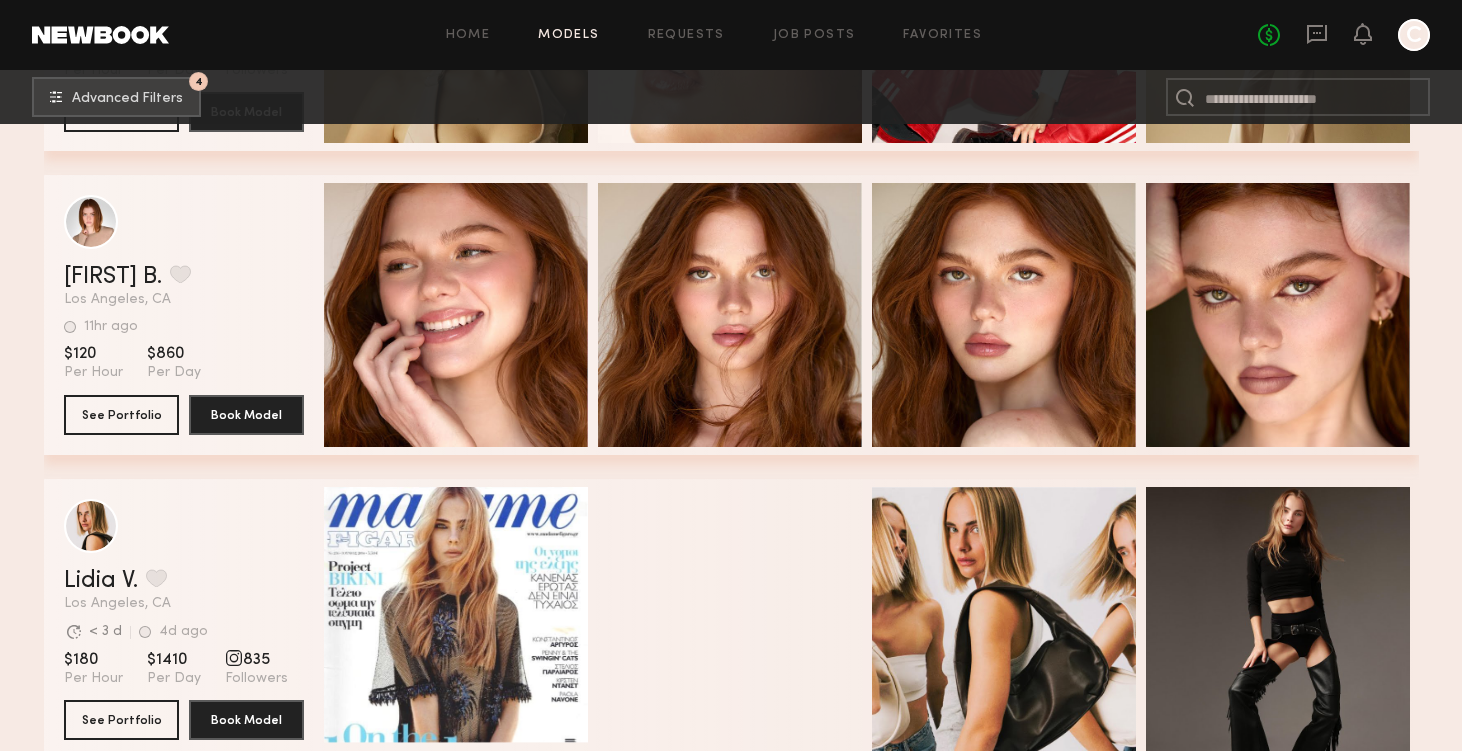 scroll, scrollTop: 7287, scrollLeft: 0, axis: vertical 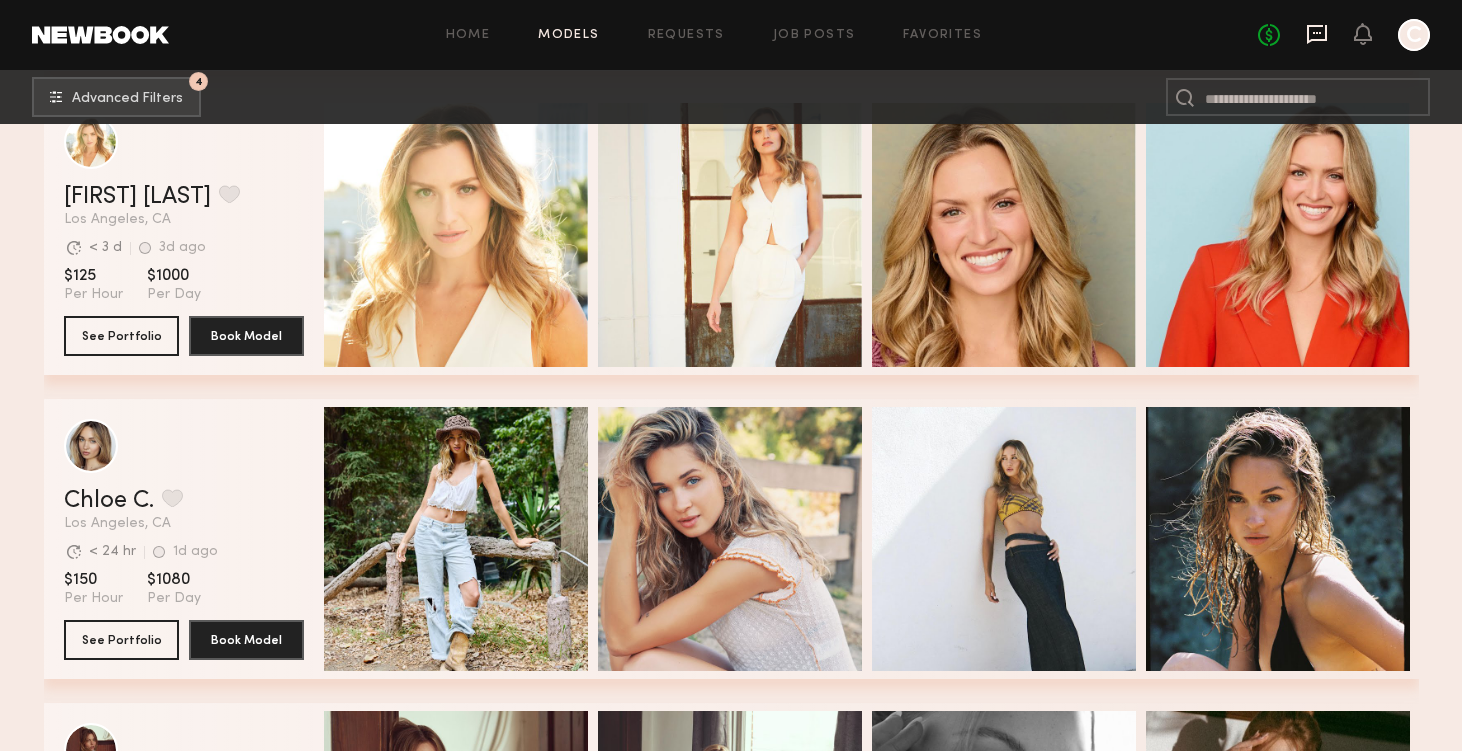 click 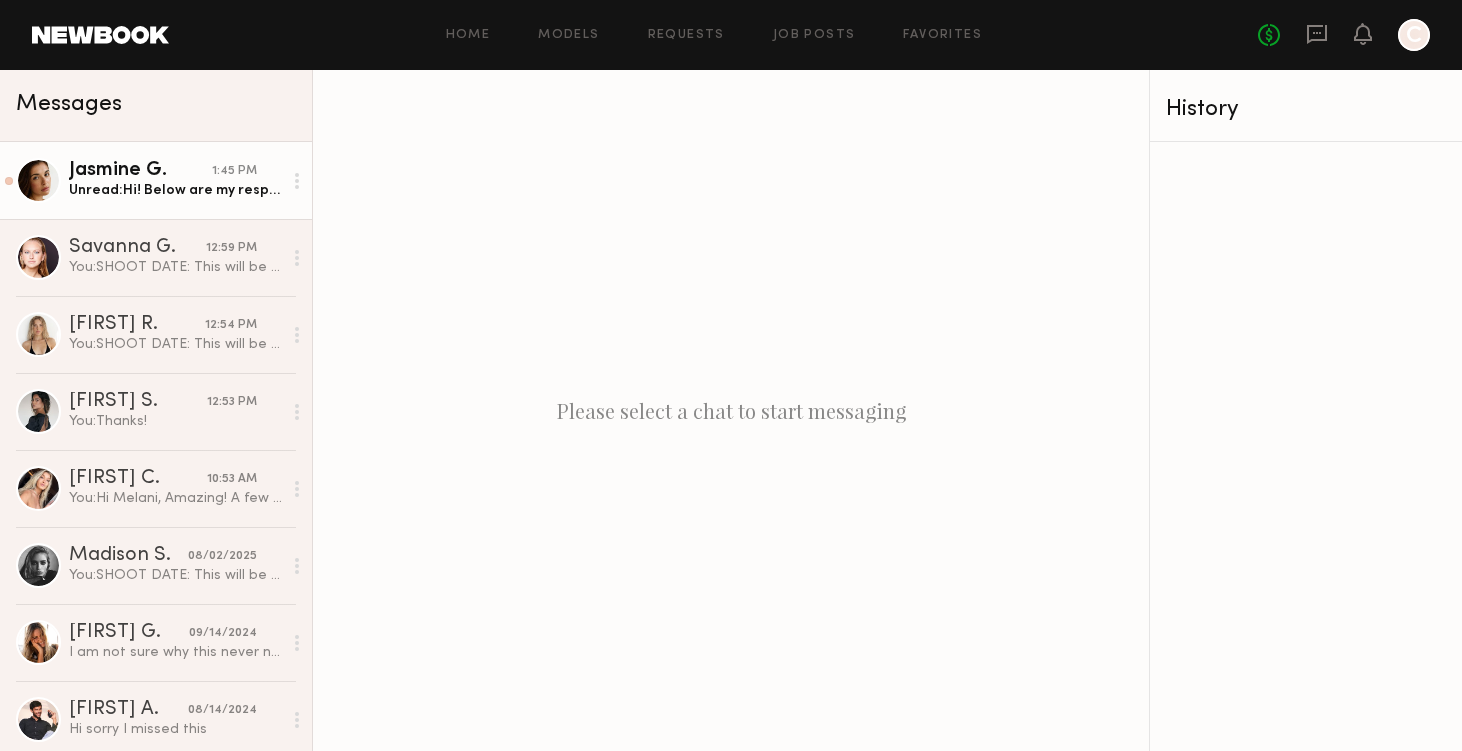 click on "Unread:  Hi! Below are my responses:
1. Level 2 oil by day 2
2. Level 5 able to hold a curl
3. Yes totally comfortable with hot tools
4. Yes totally comfortable with a dusting or trim as much as needed (for back or front layers if need be)
5. @jasminegritton
Thank you!" 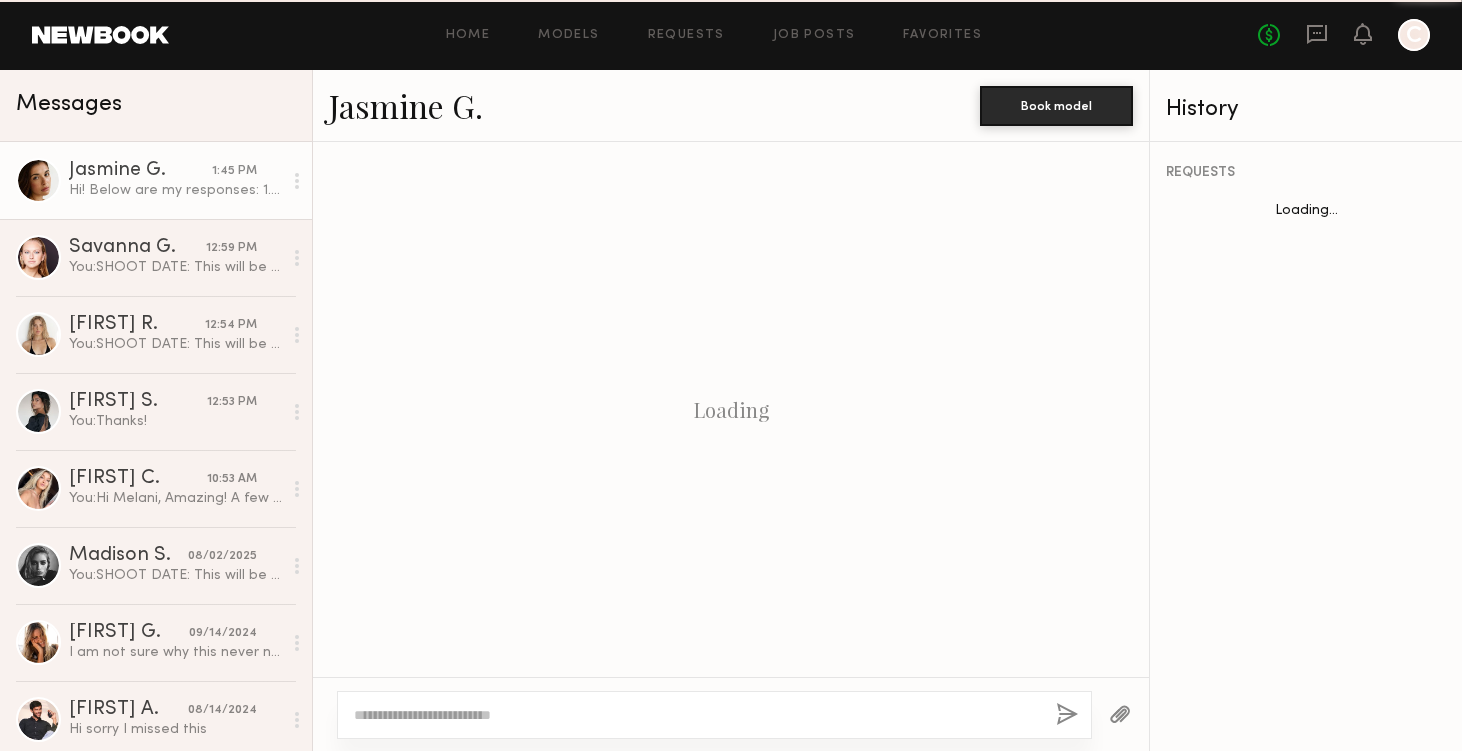 scroll, scrollTop: 2009, scrollLeft: 0, axis: vertical 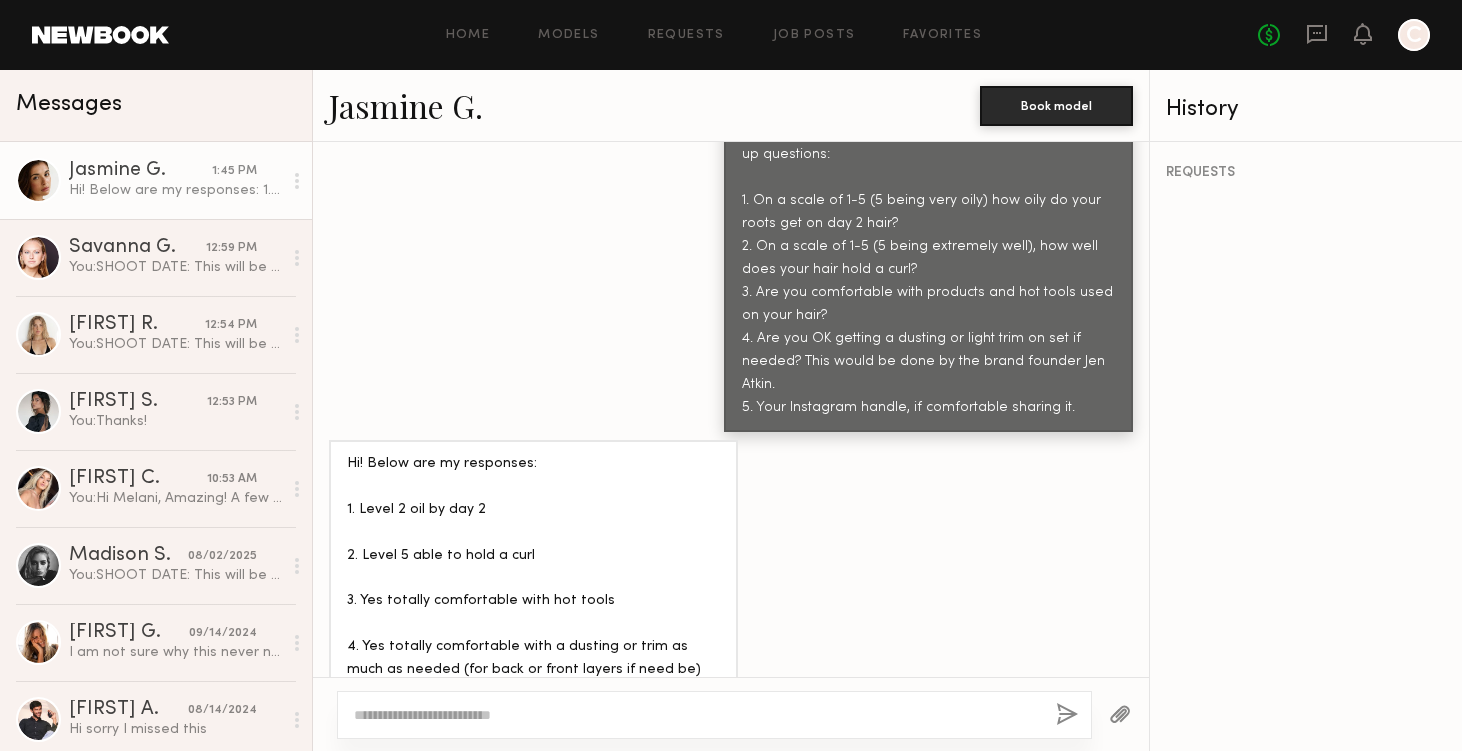 type on "*" 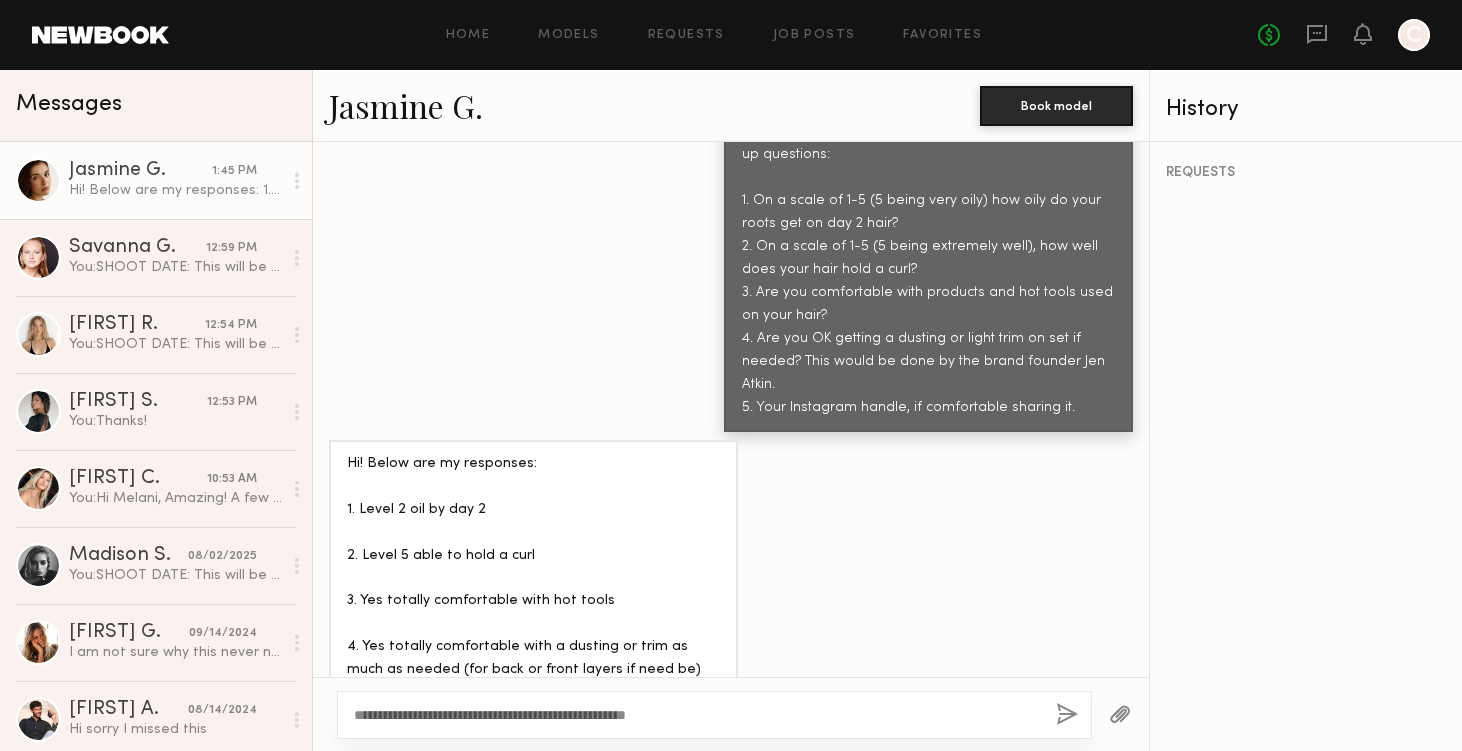 type on "**********" 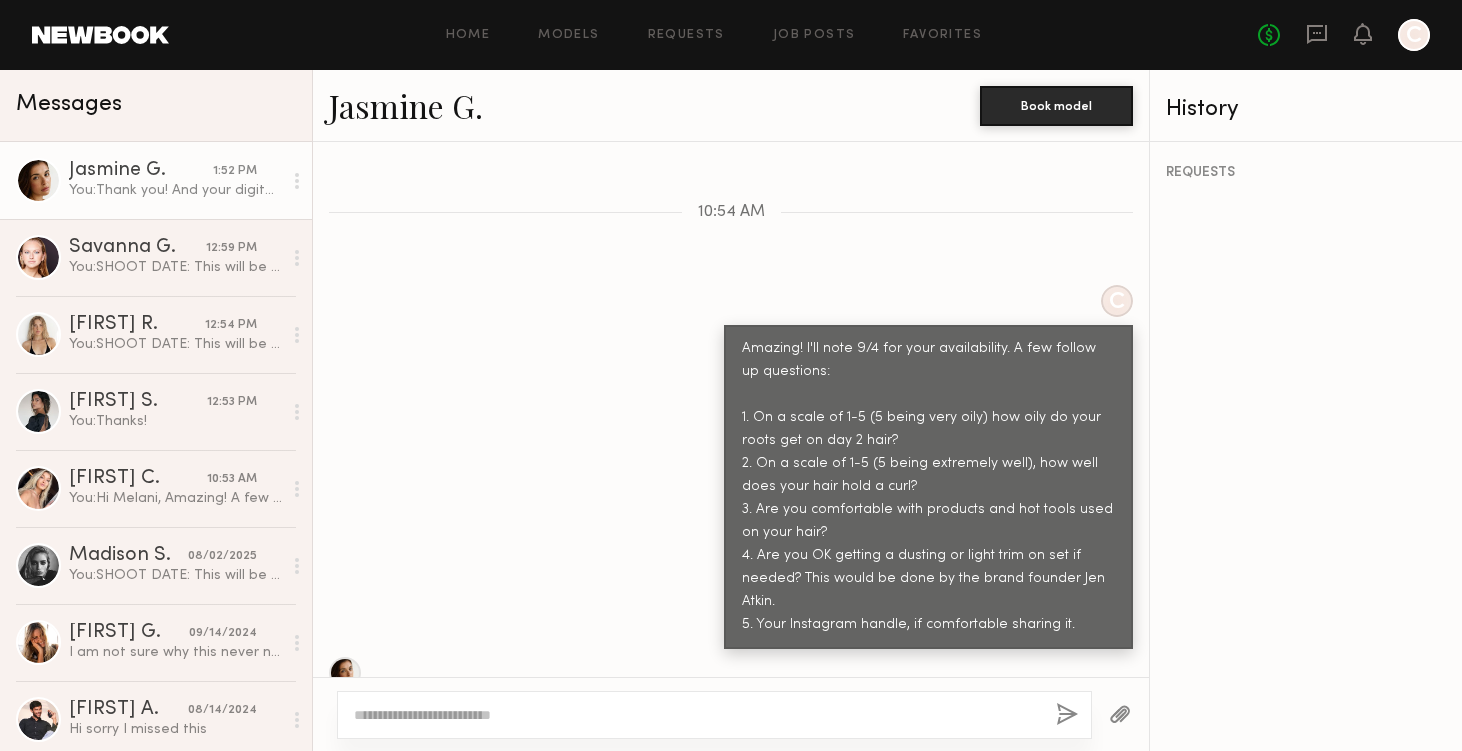 scroll, scrollTop: 1790, scrollLeft: 0, axis: vertical 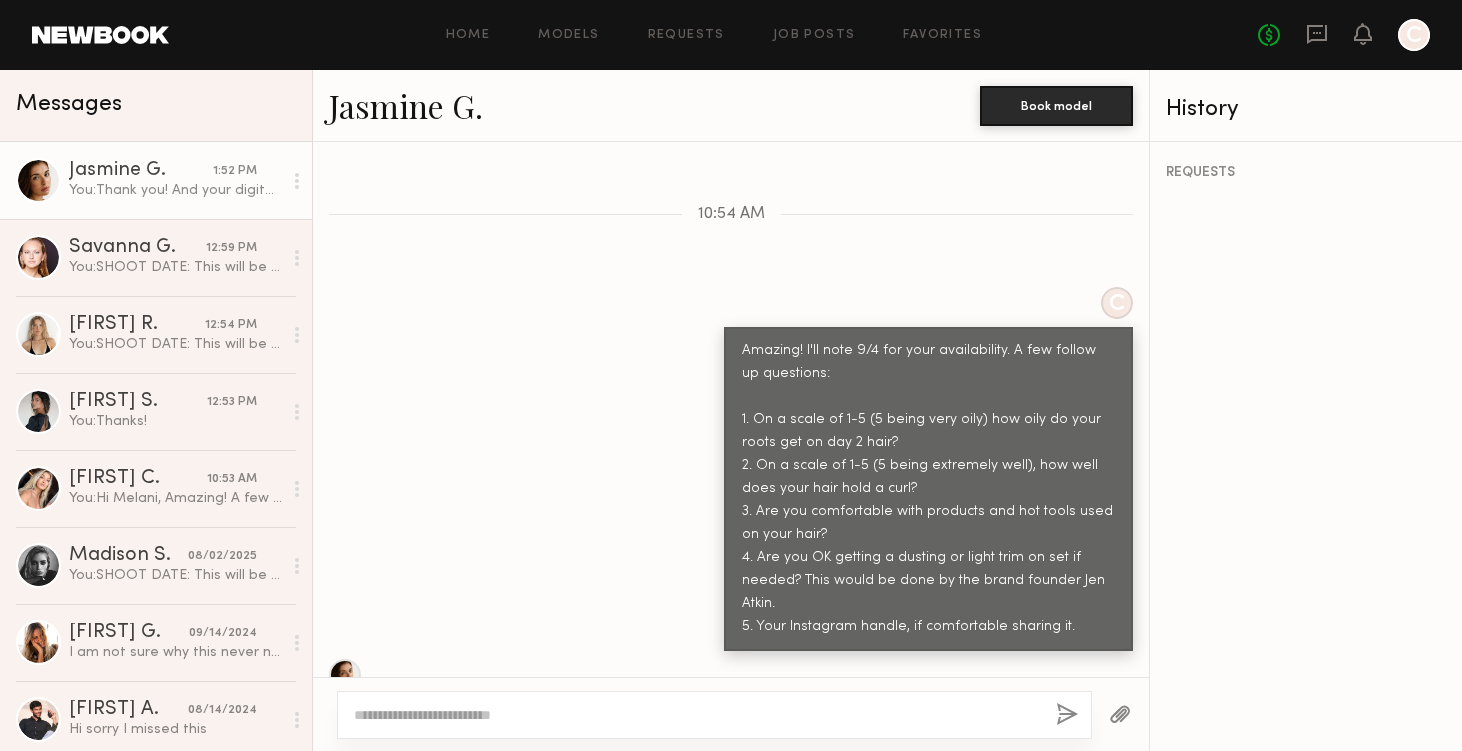 click on "Jasmine G." 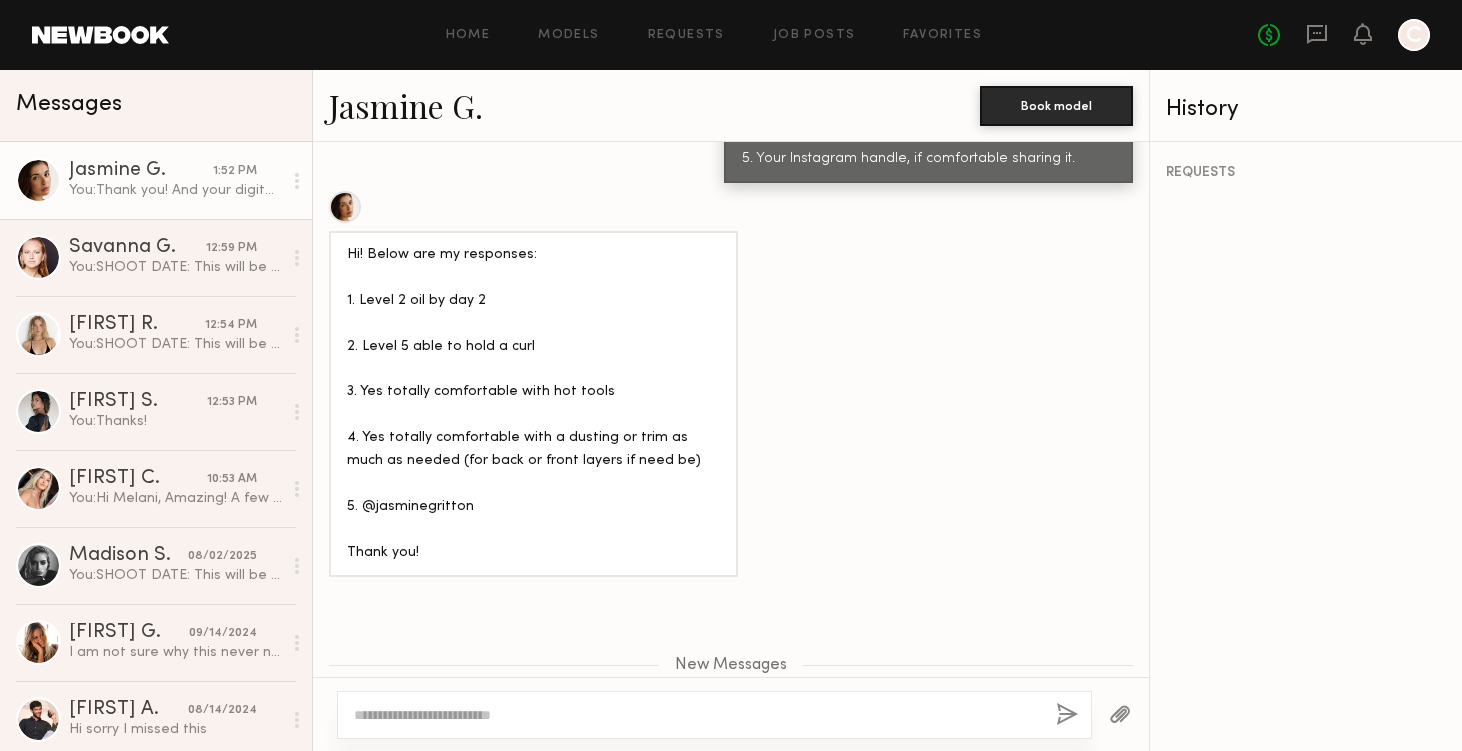 scroll, scrollTop: 2257, scrollLeft: 0, axis: vertical 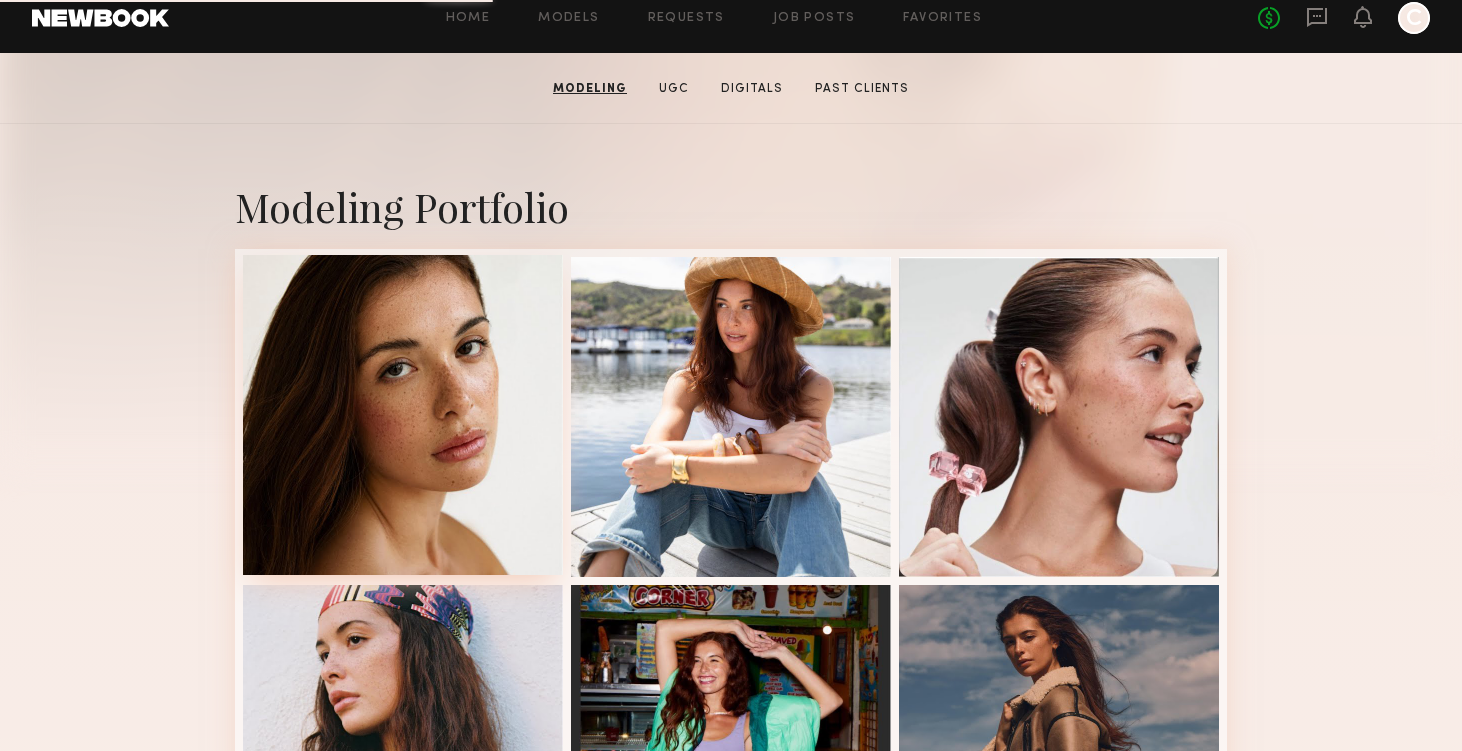 click at bounding box center (403, 415) 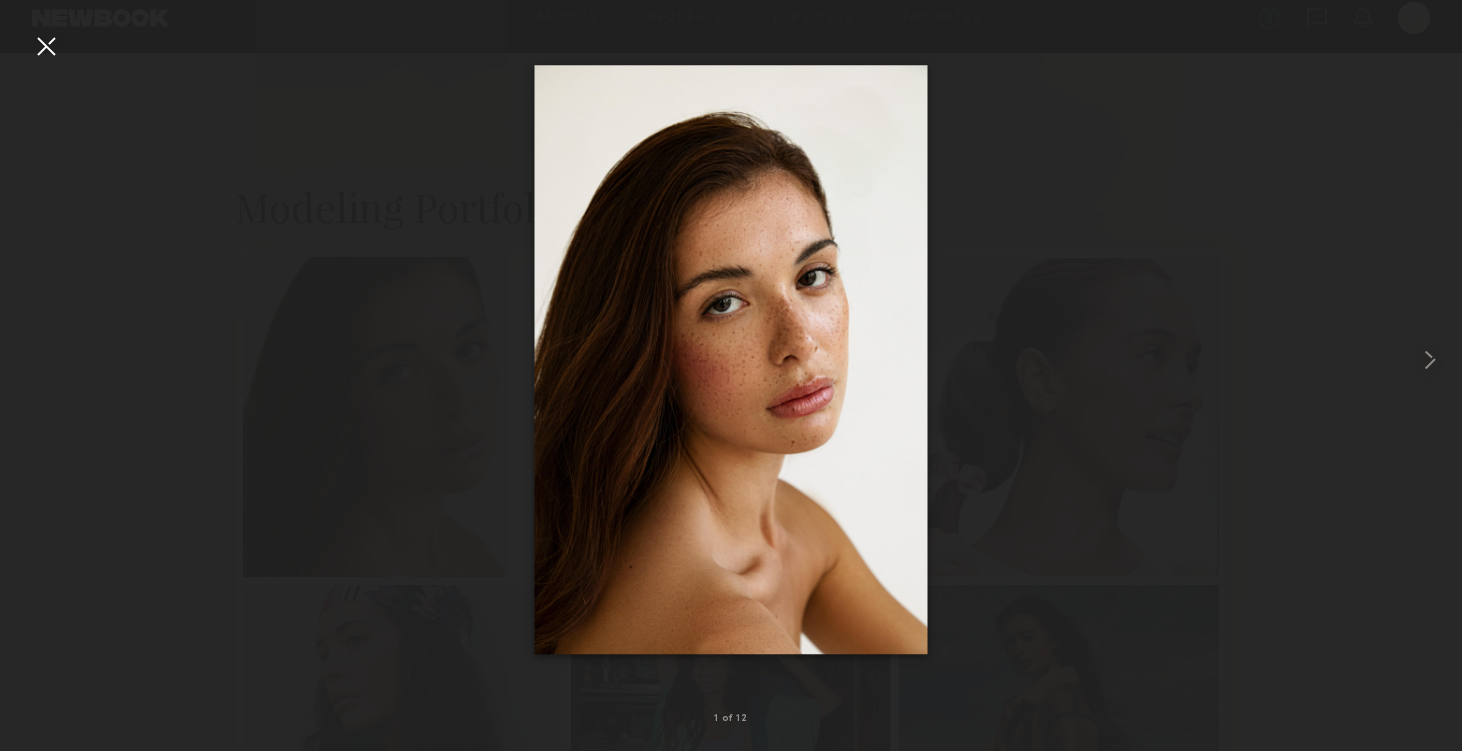 click at bounding box center [46, 46] 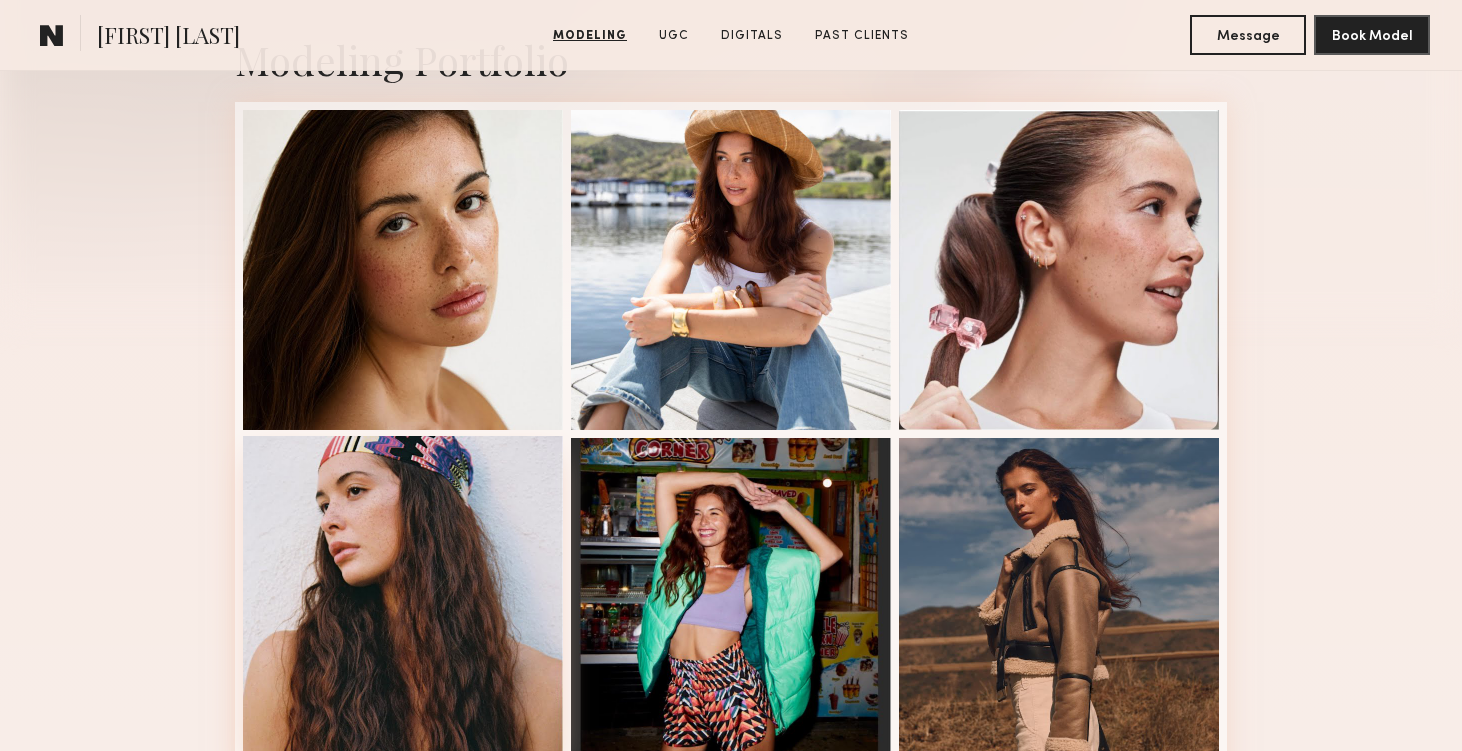 scroll, scrollTop: 475, scrollLeft: 0, axis: vertical 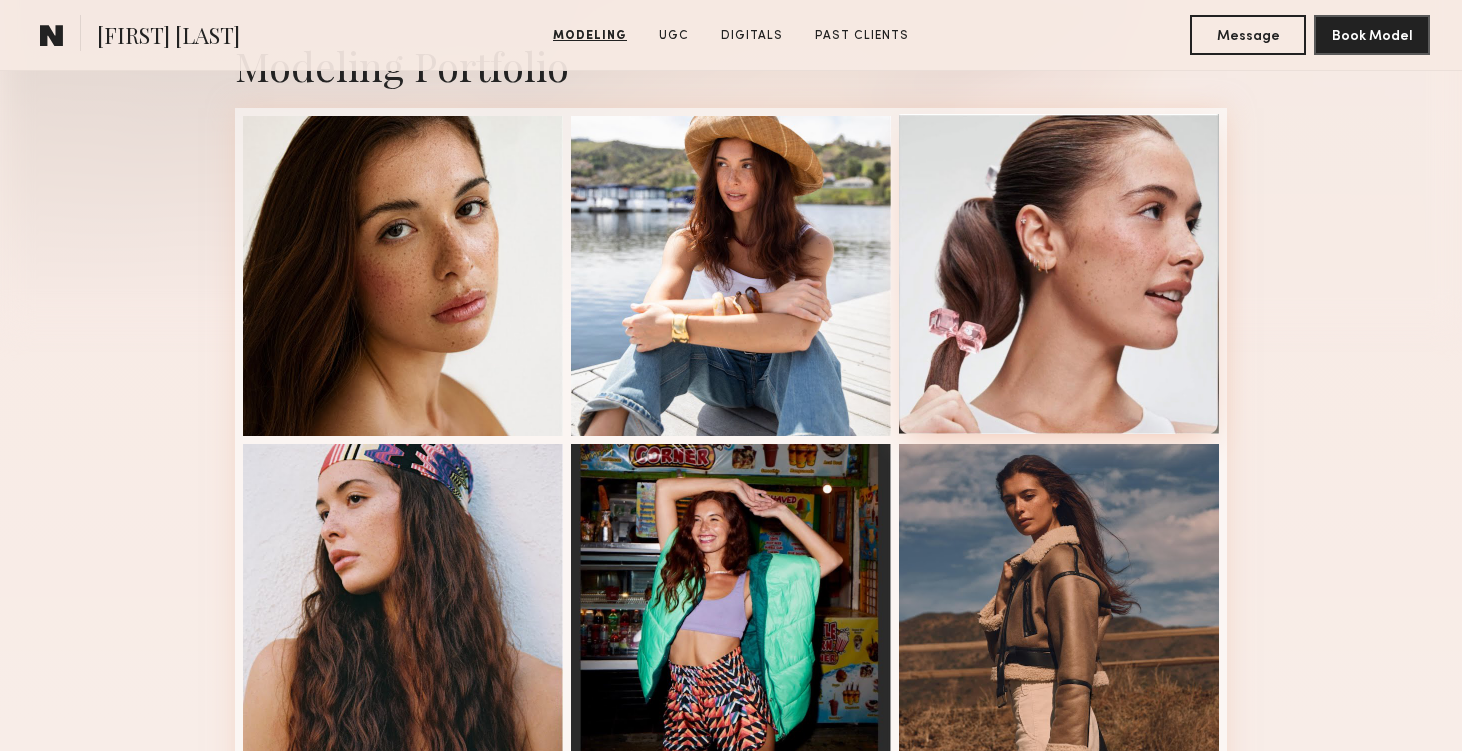 click at bounding box center [1059, 274] 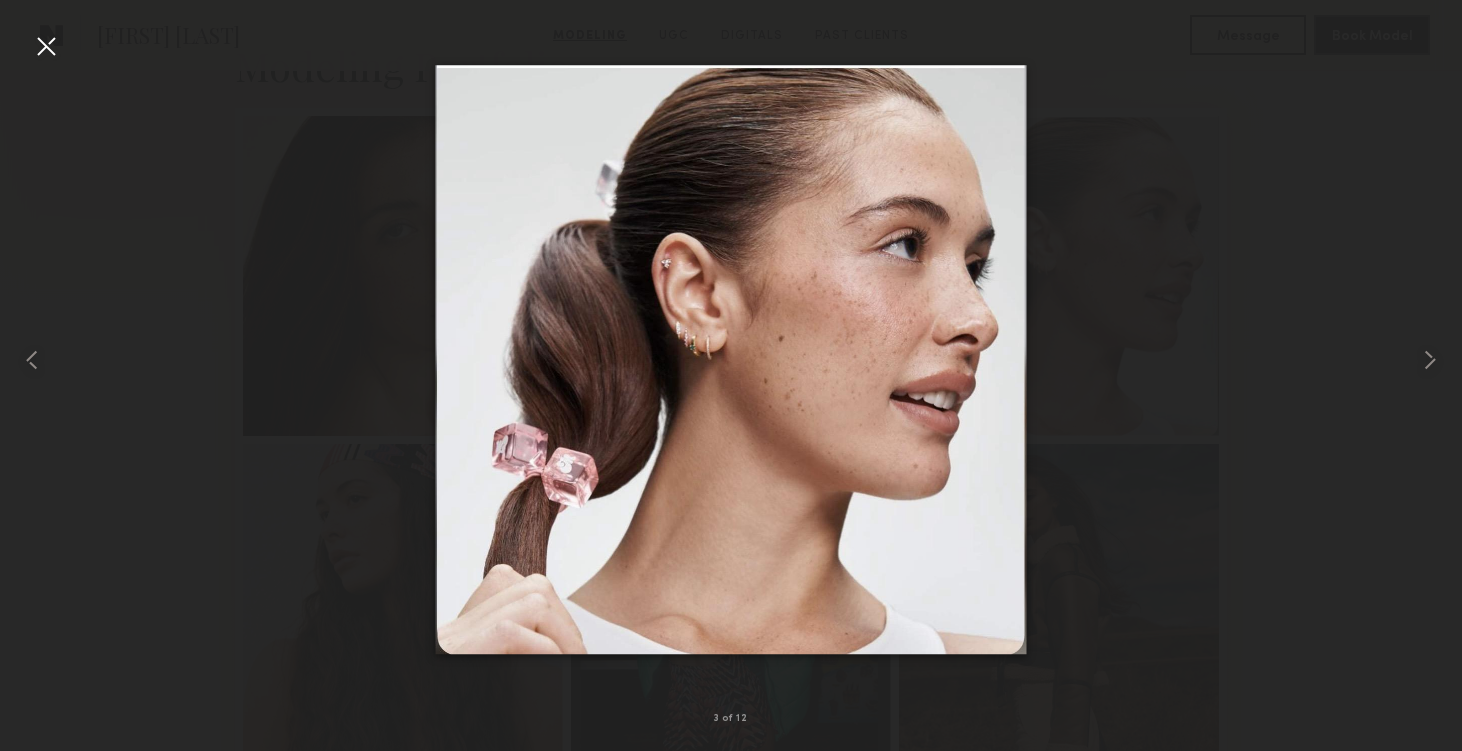 click at bounding box center (731, 359) 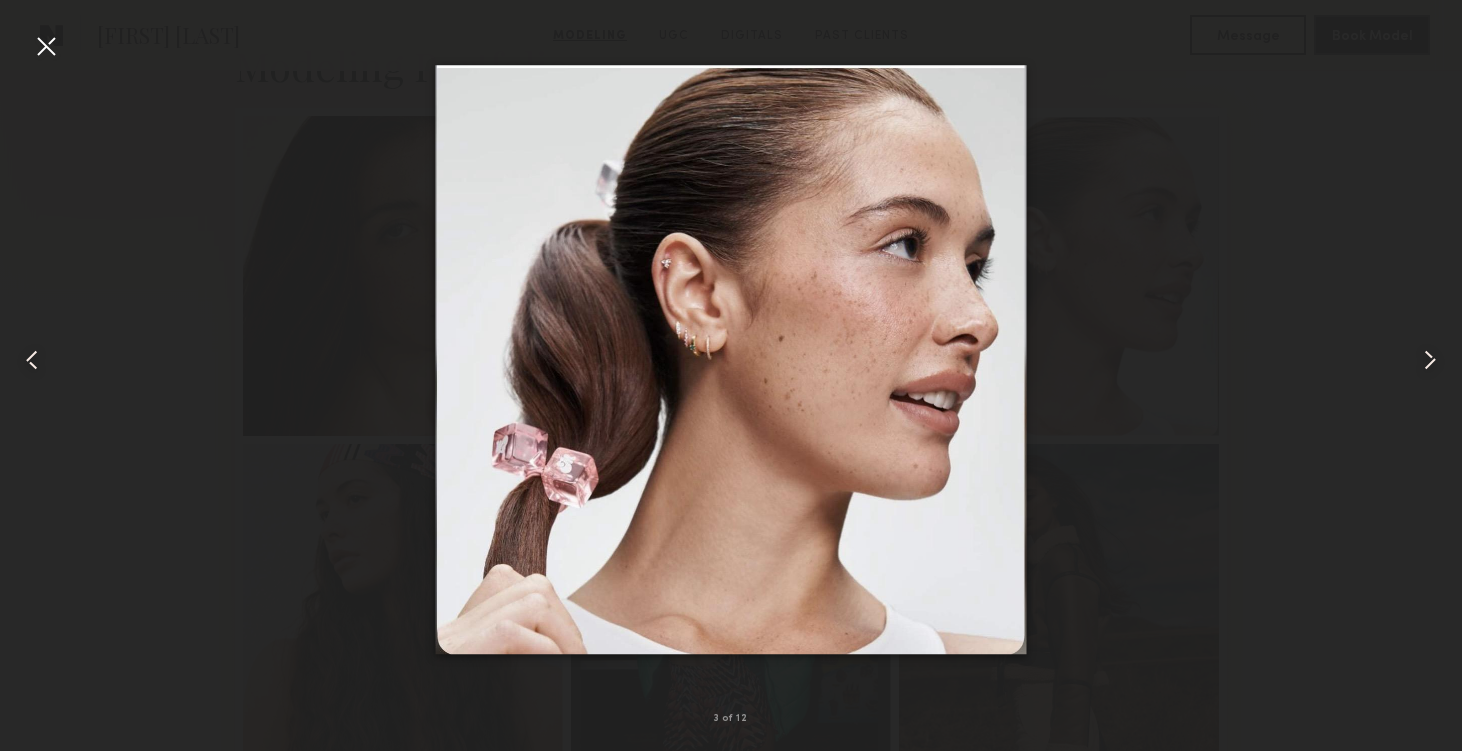 click at bounding box center [46, 46] 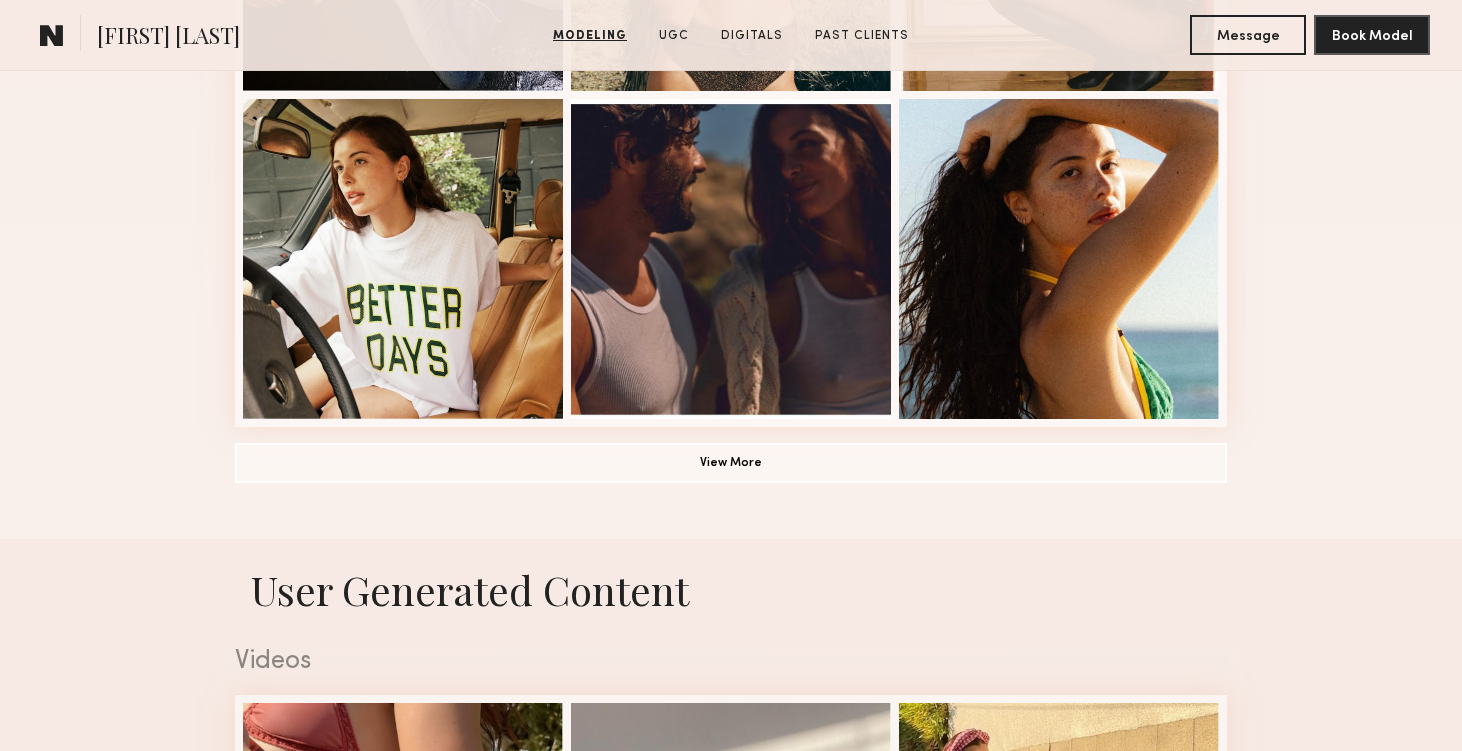 scroll, scrollTop: 1471, scrollLeft: 0, axis: vertical 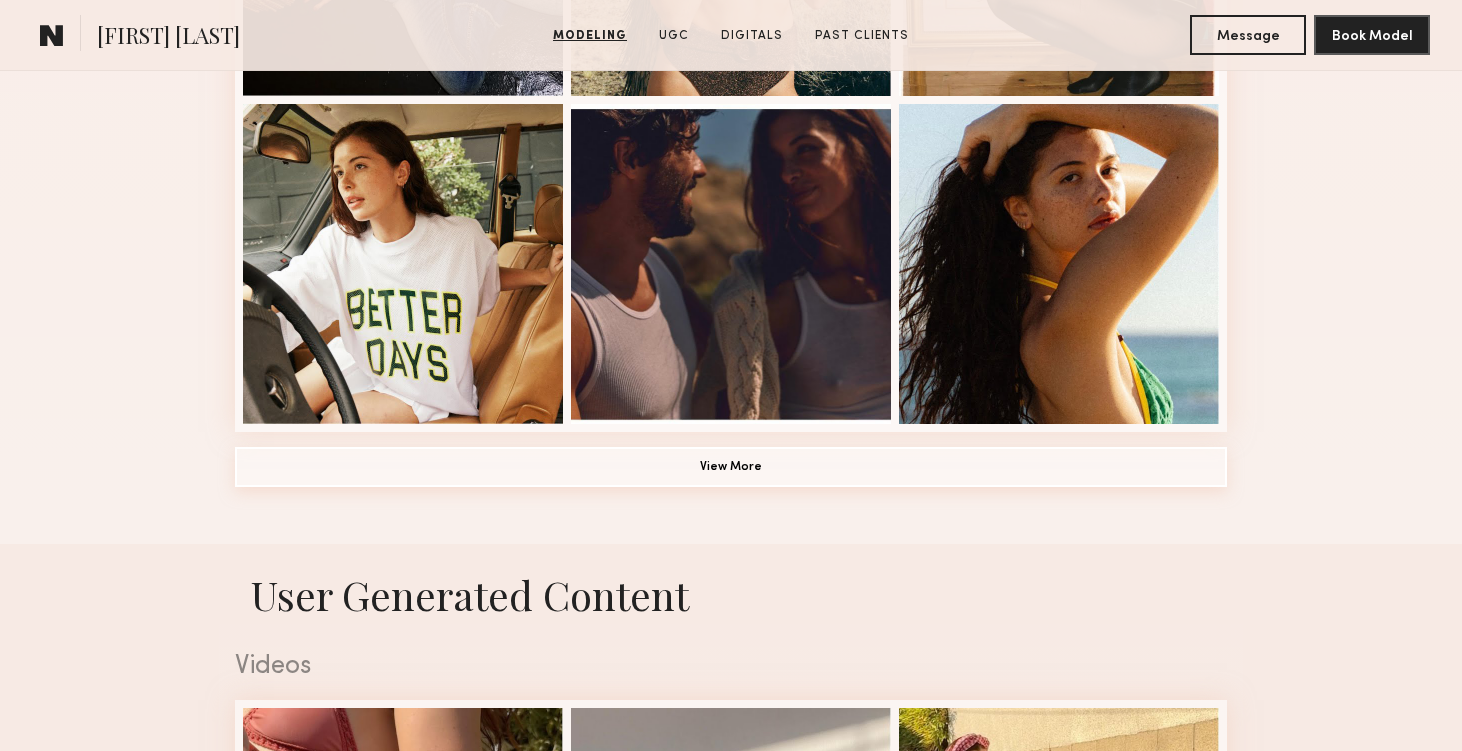 click on "View More" 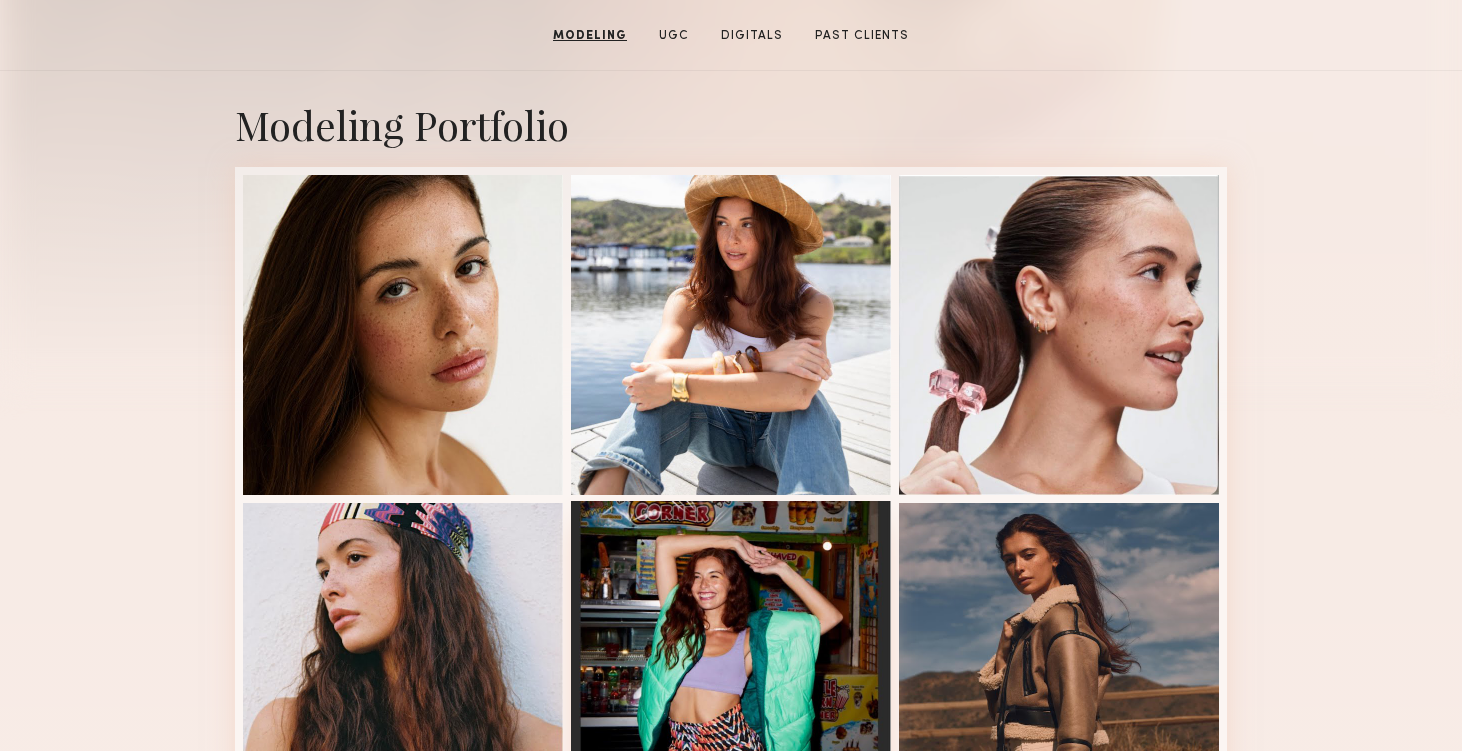 scroll, scrollTop: 260, scrollLeft: 0, axis: vertical 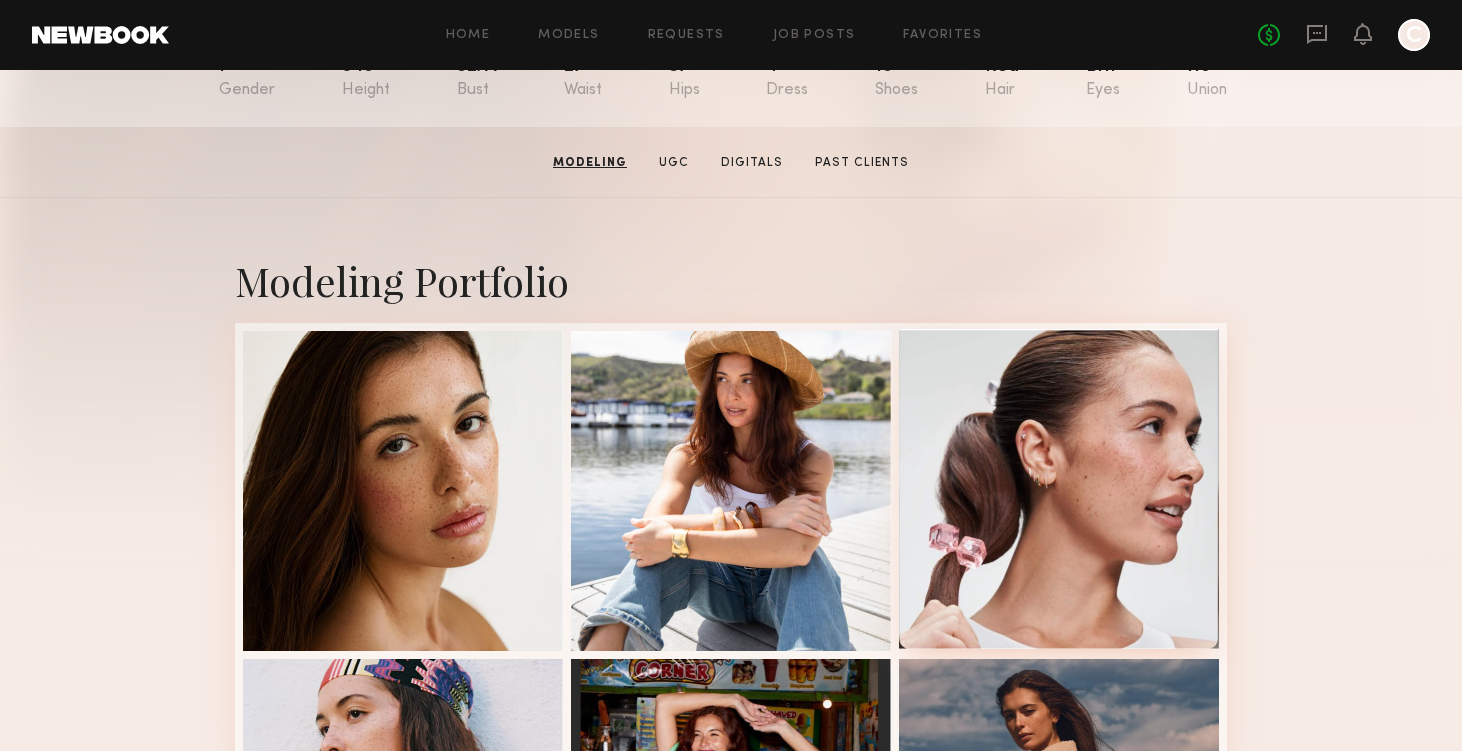 click at bounding box center (1059, 489) 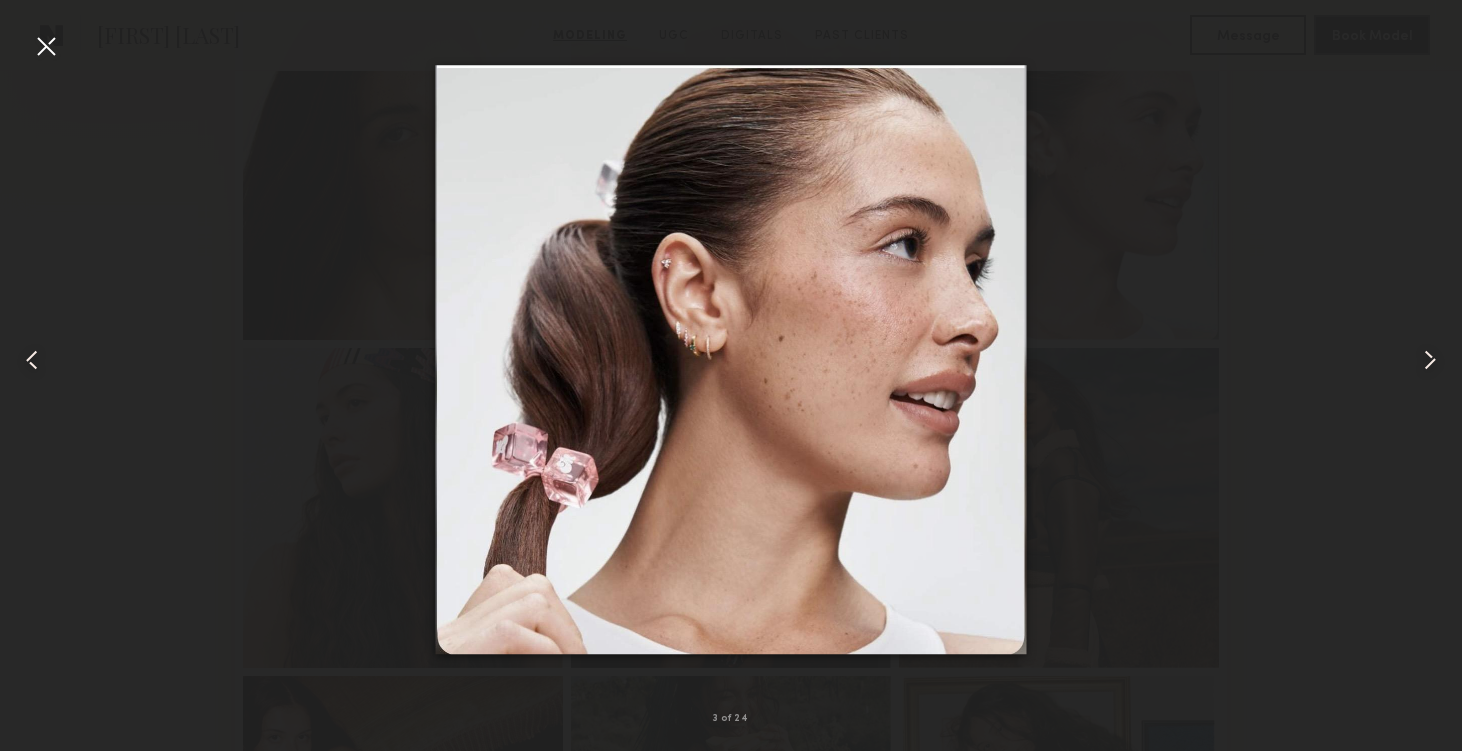 scroll, scrollTop: 592, scrollLeft: 0, axis: vertical 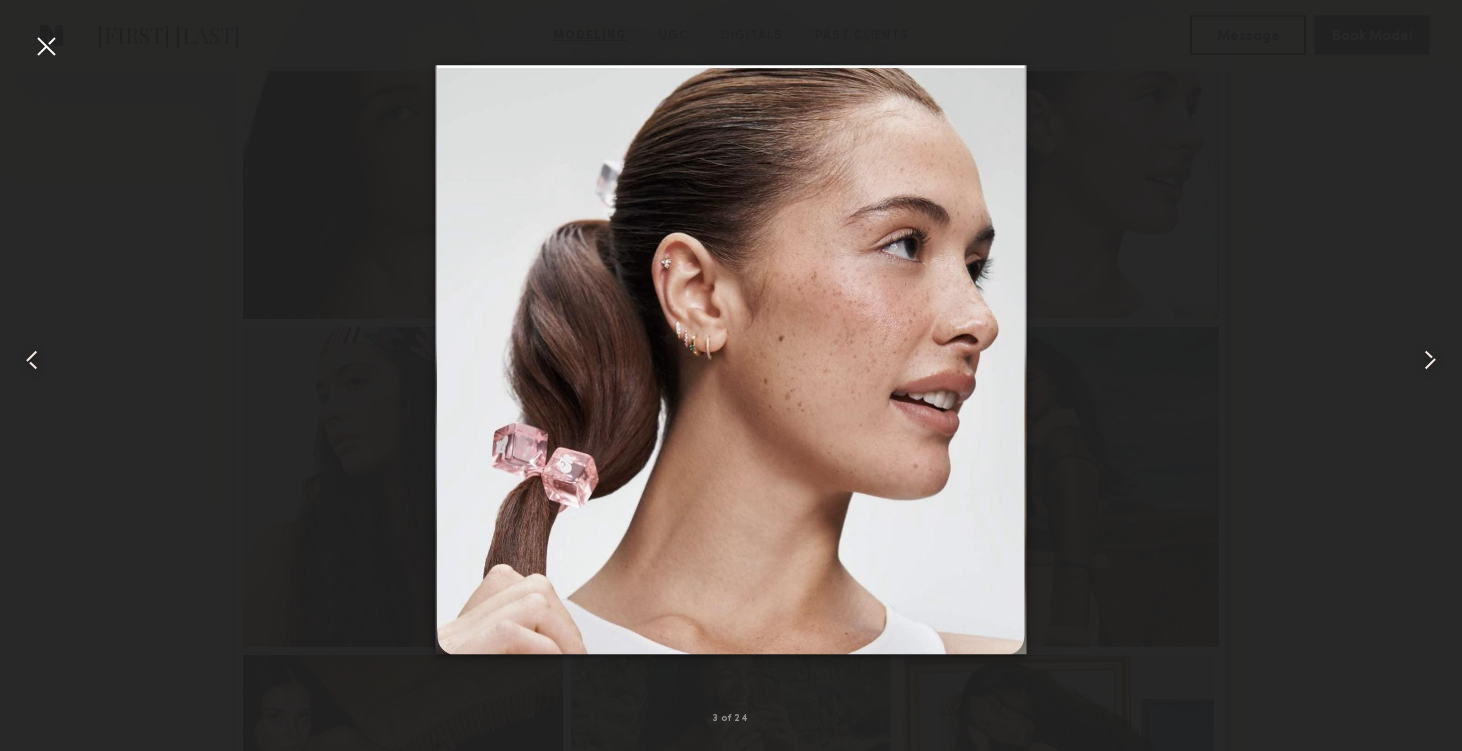 drag, startPoint x: 409, startPoint y: 49, endPoint x: 424, endPoint y: 11, distance: 40.853397 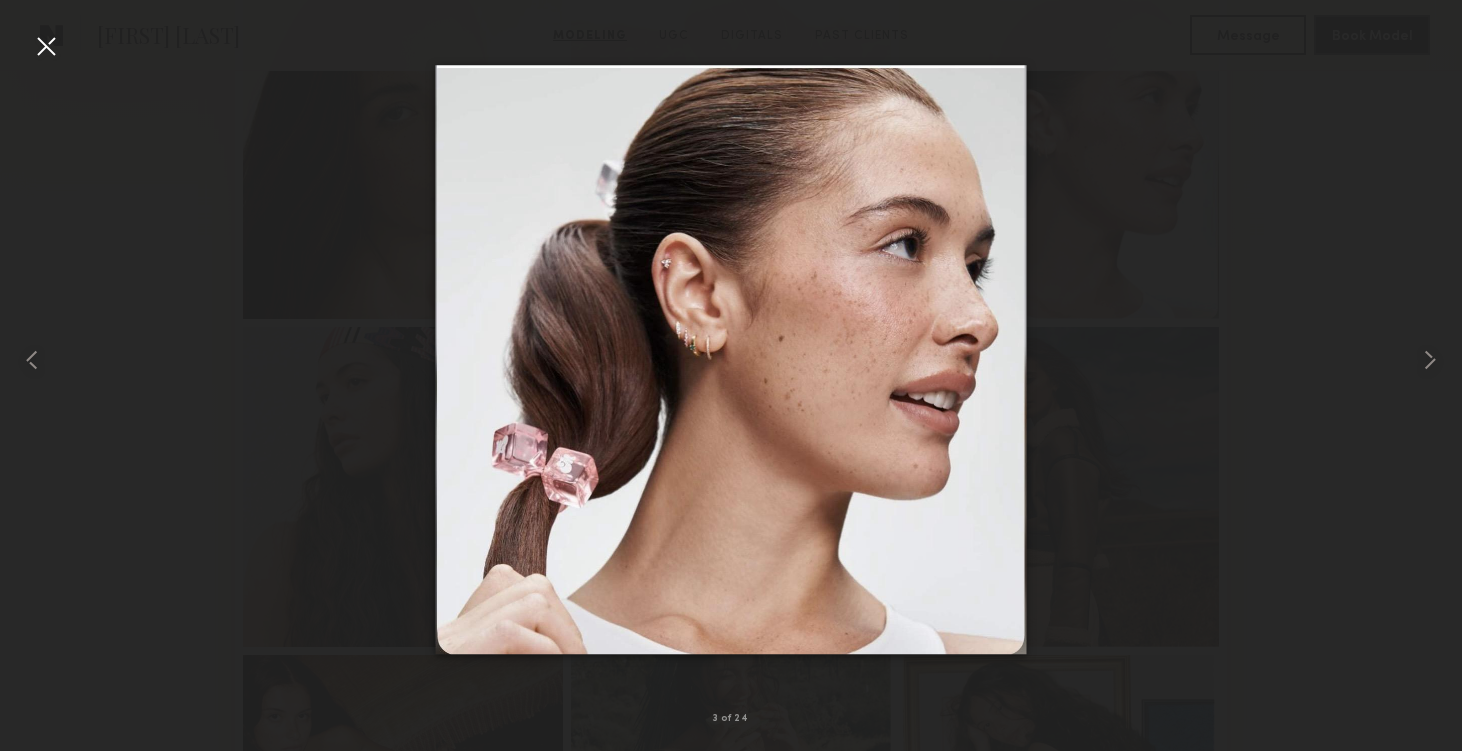 click at bounding box center [46, 46] 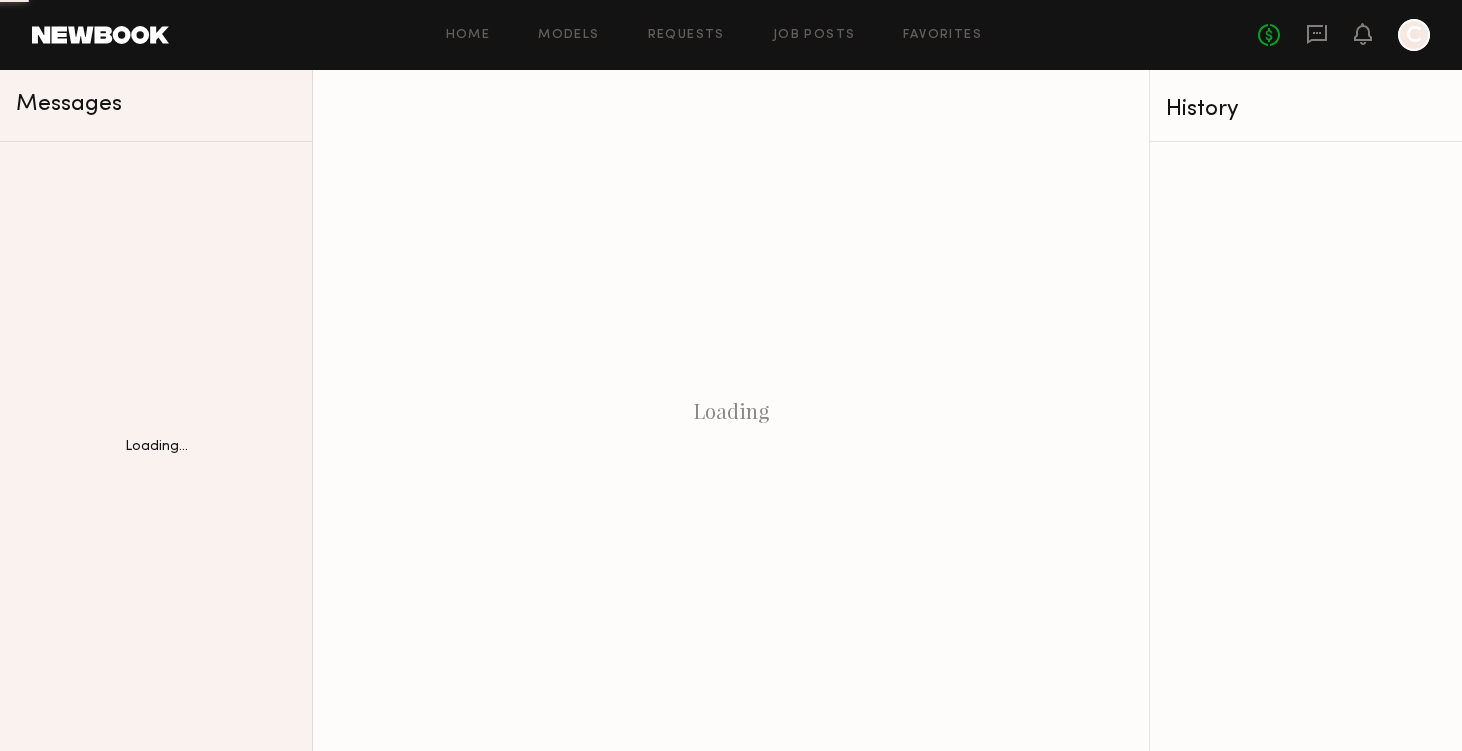 scroll, scrollTop: 0, scrollLeft: 0, axis: both 